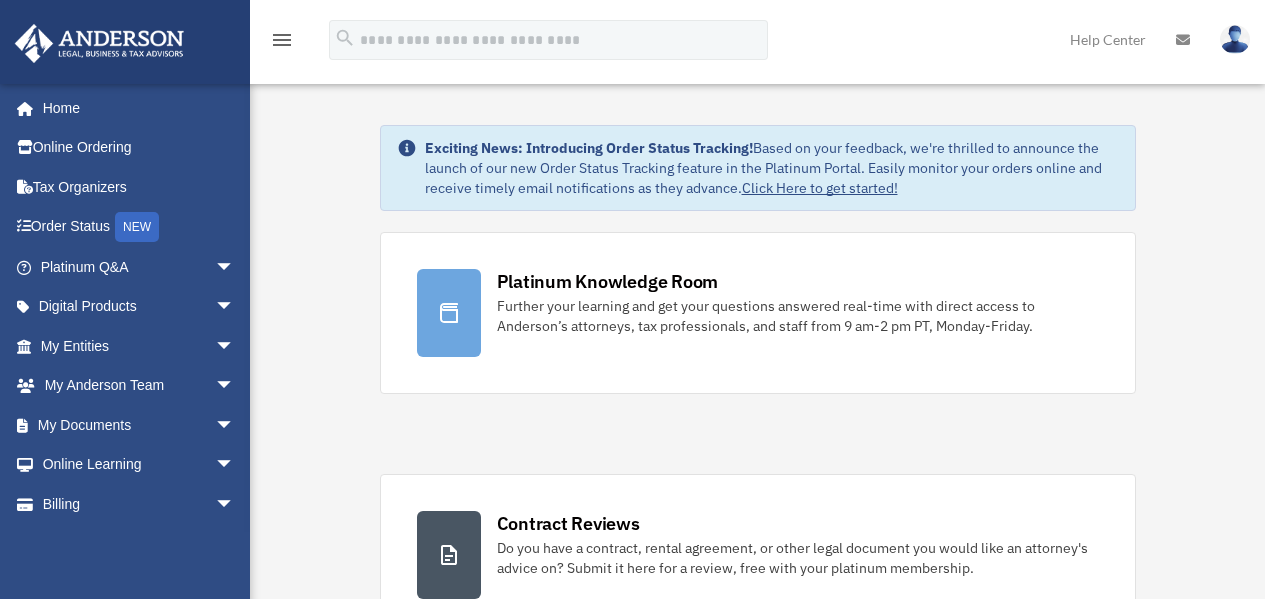 scroll, scrollTop: 0, scrollLeft: 0, axis: both 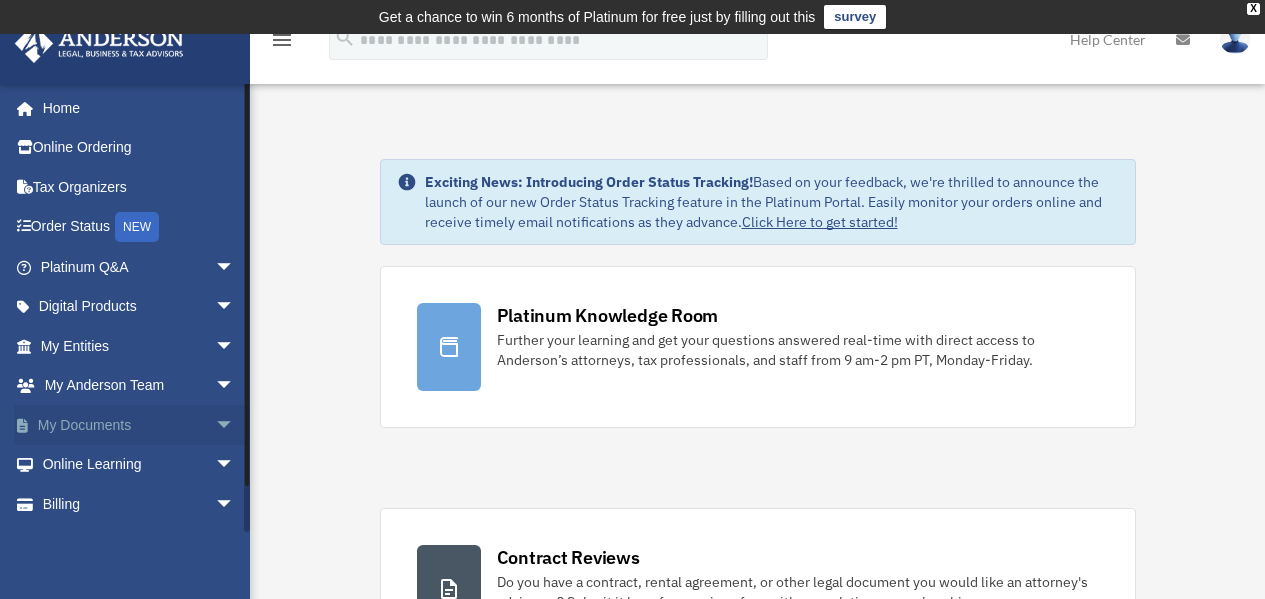 click on "My Documents arrow_drop_down" at bounding box center (139, 425) 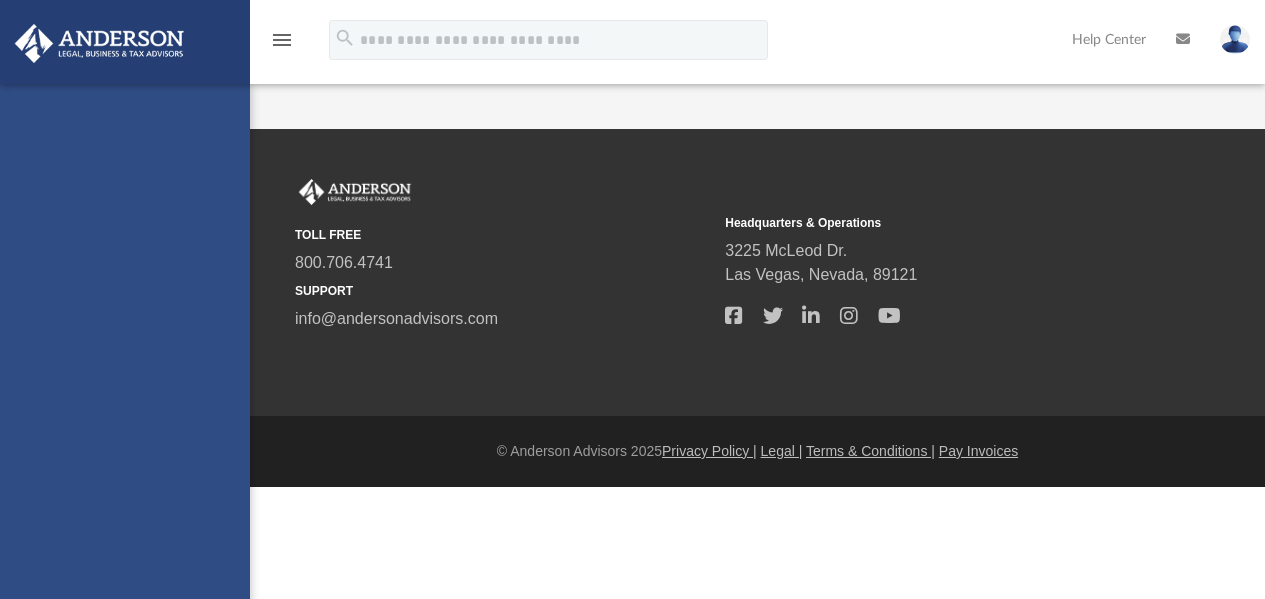 scroll, scrollTop: 0, scrollLeft: 0, axis: both 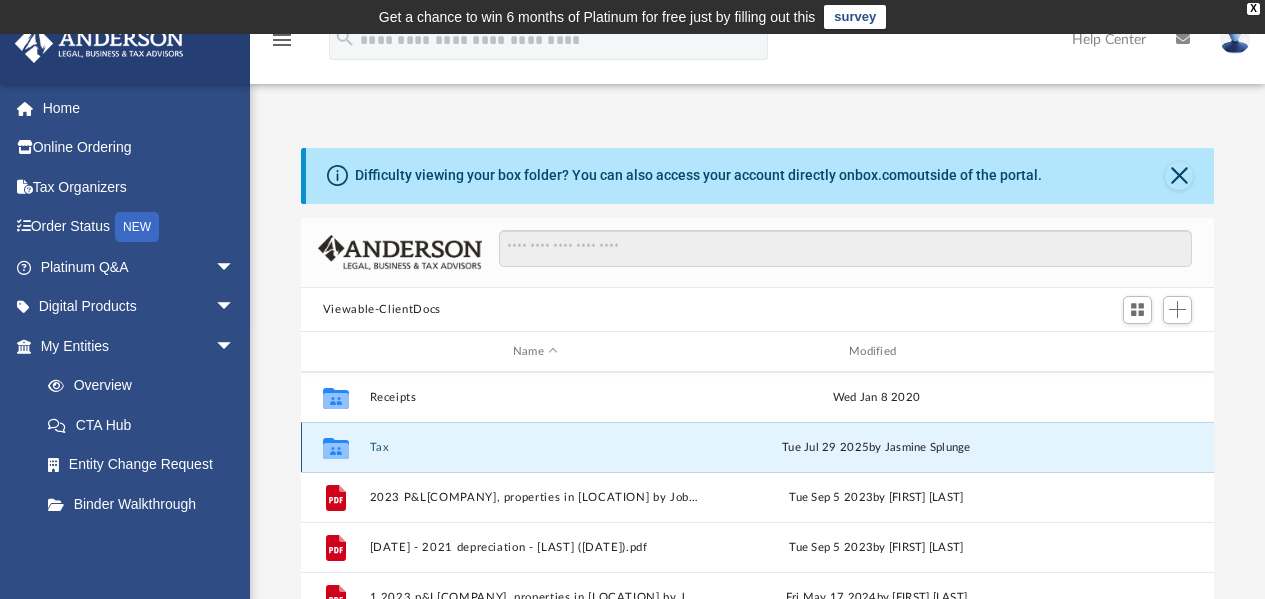 click on "Tax" at bounding box center (535, 447) 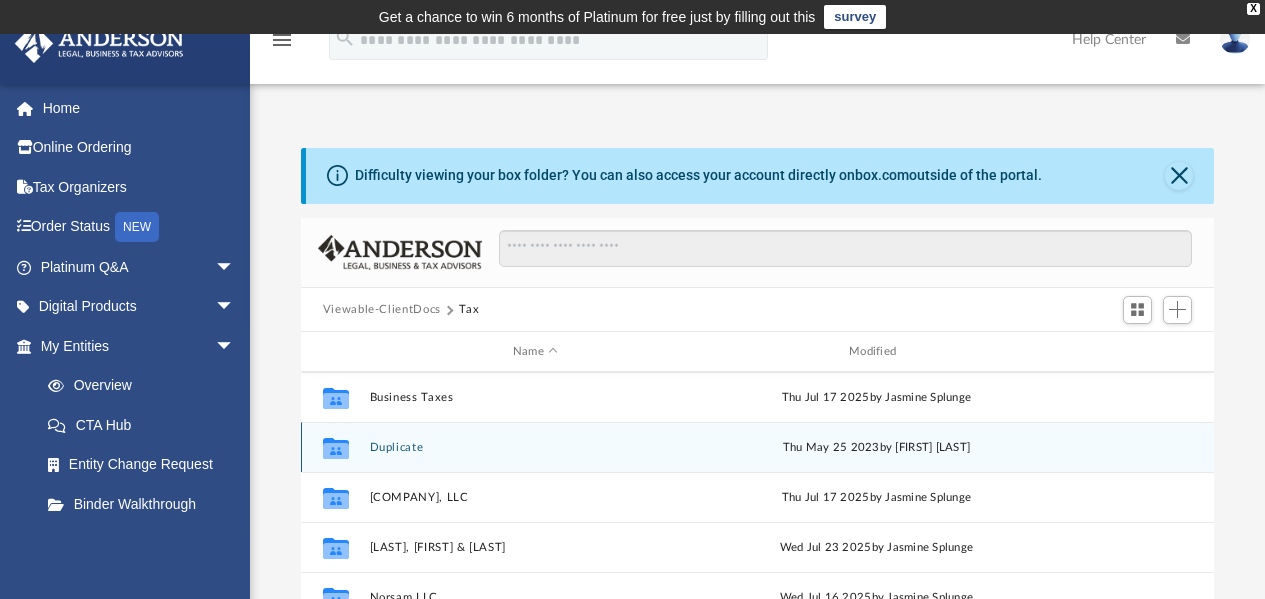 scroll, scrollTop: 186, scrollLeft: 0, axis: vertical 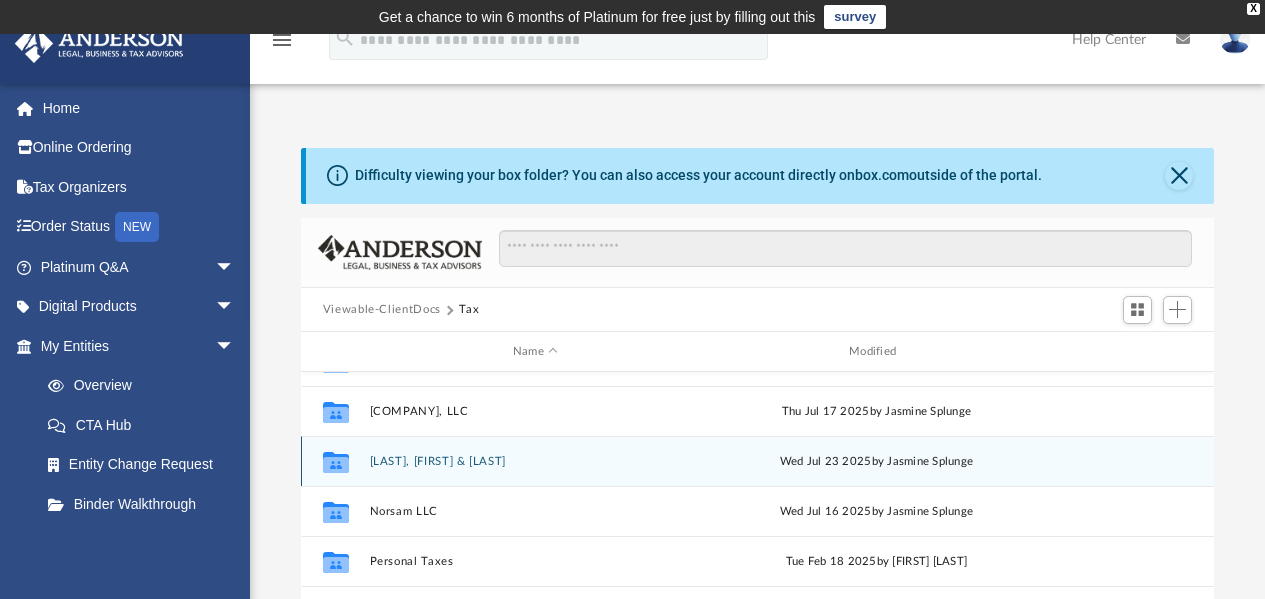 click on "[LAST], [FIRST] & [LAST]" at bounding box center [535, 461] 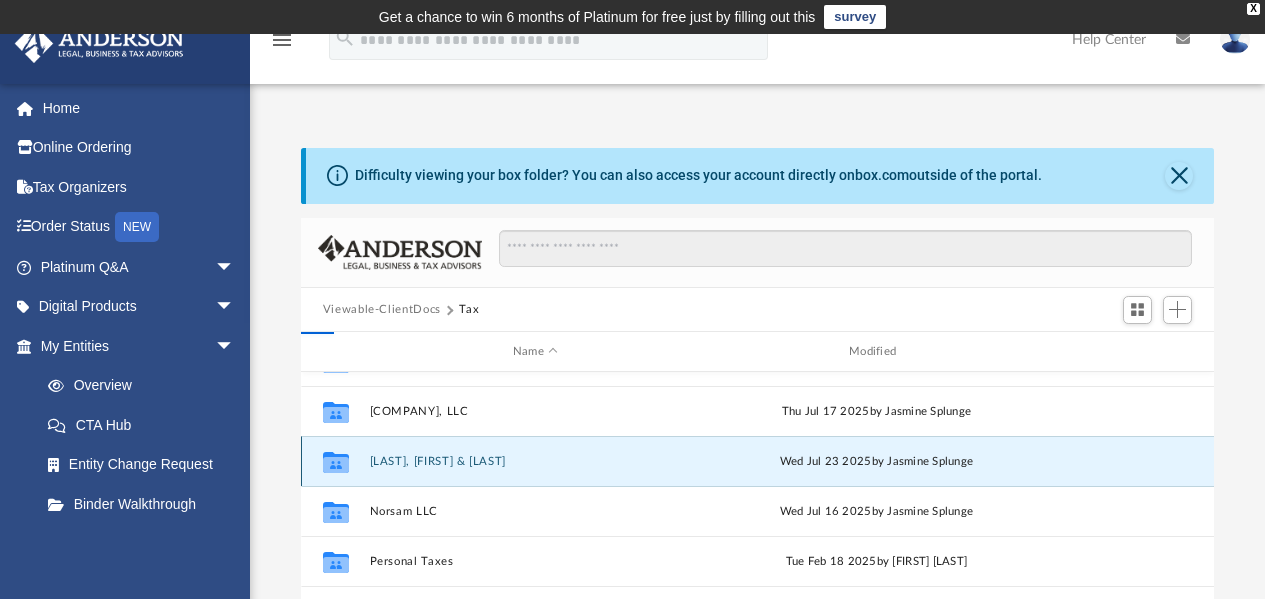 scroll, scrollTop: 0, scrollLeft: 0, axis: both 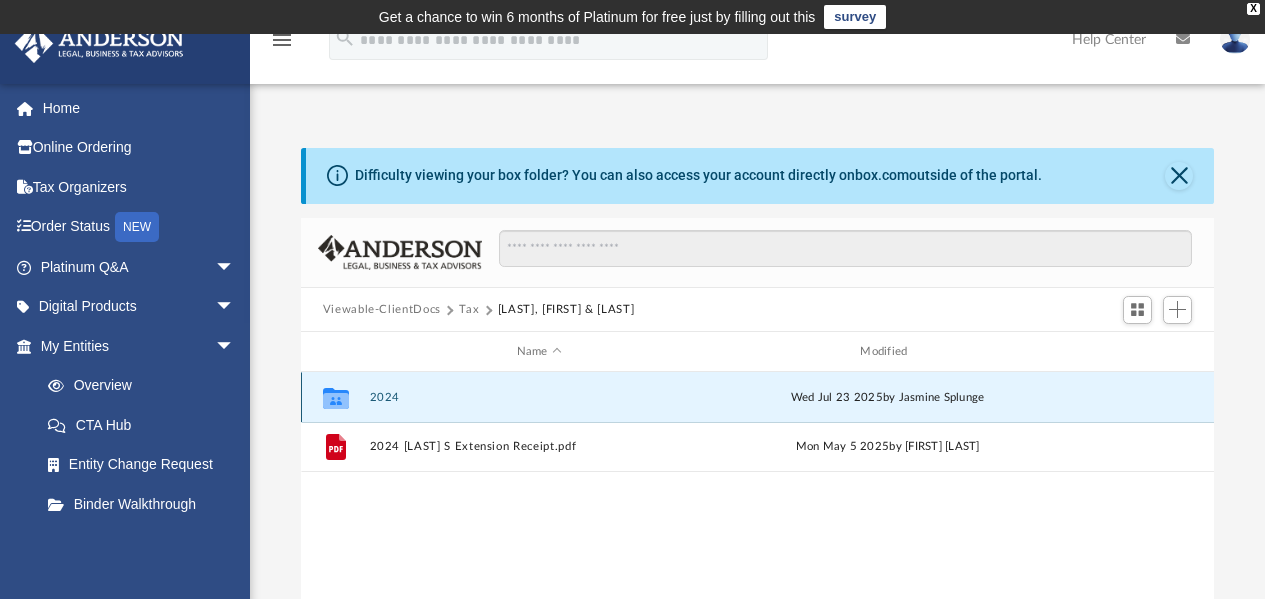 click on "2024" at bounding box center [539, 397] 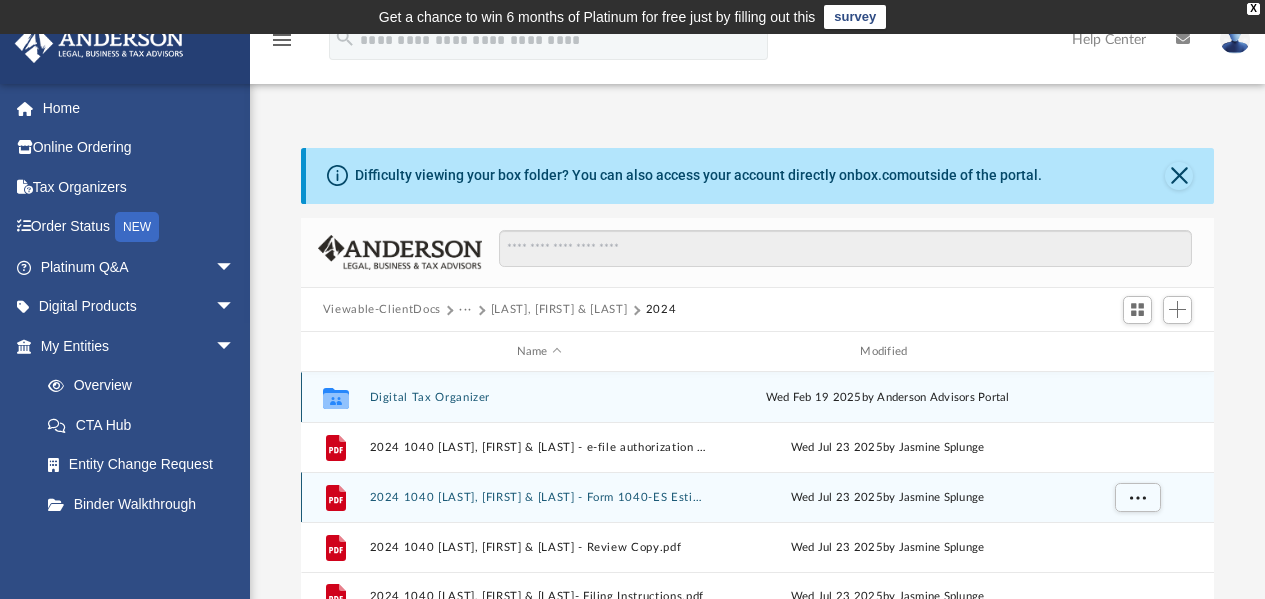 scroll, scrollTop: 100, scrollLeft: 0, axis: vertical 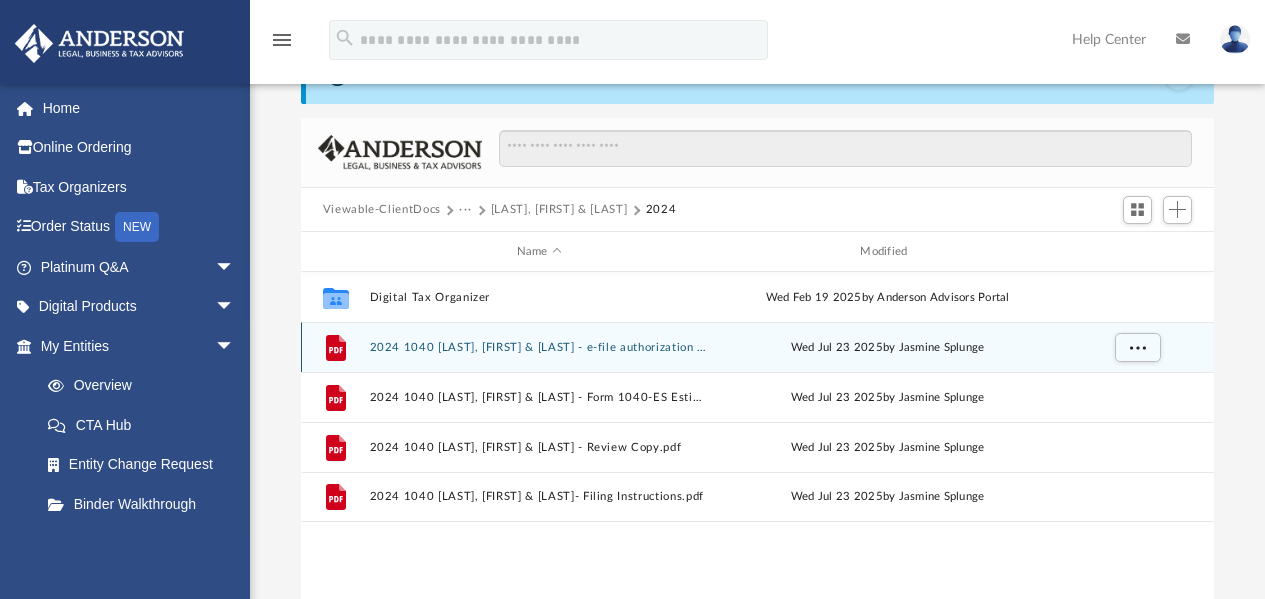 click on "2024 1040 [LAST], [FIRST] & [LAST] - e-file authorization - please sign.pdf" at bounding box center (539, 347) 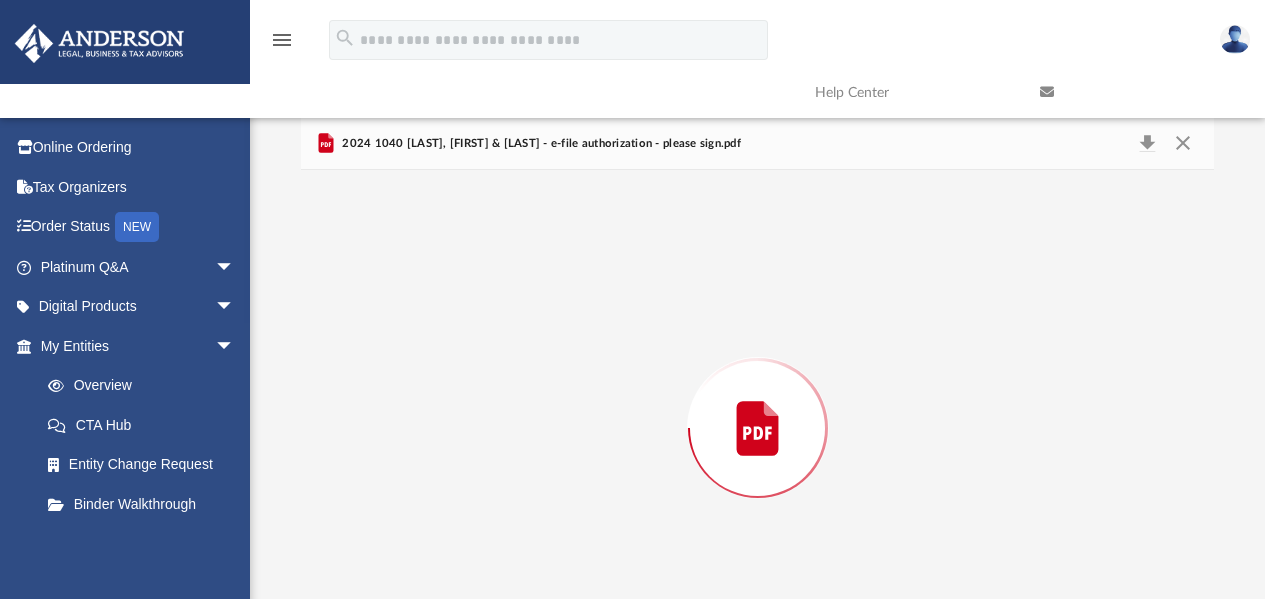 scroll, scrollTop: 187, scrollLeft: 0, axis: vertical 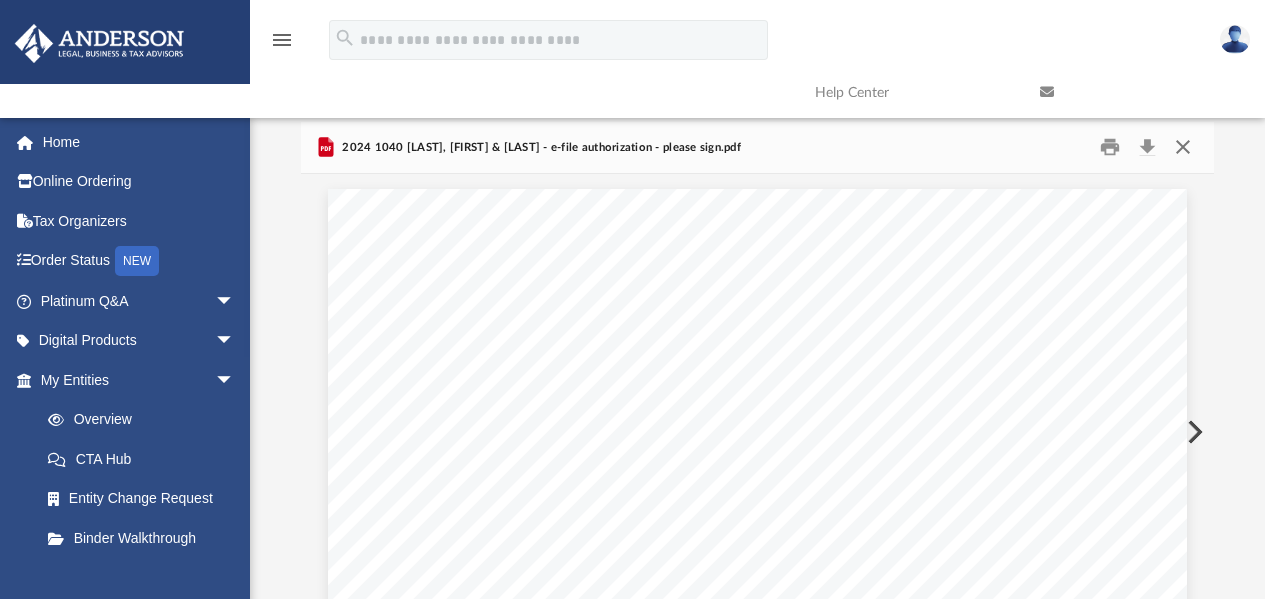 click at bounding box center (1183, 147) 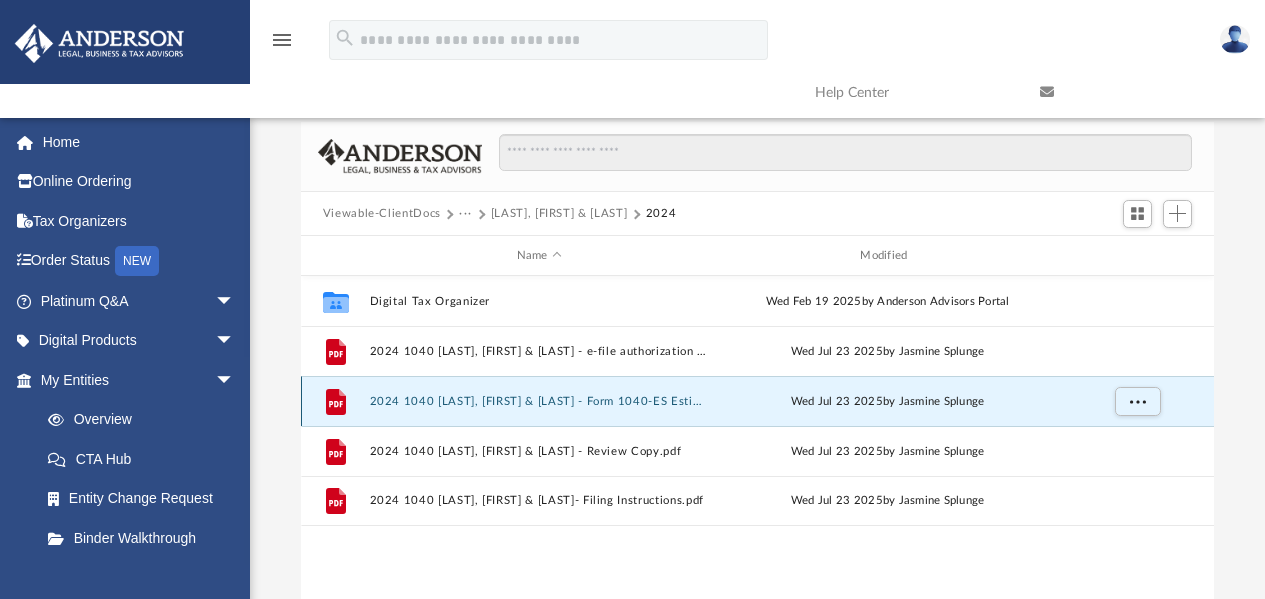 click on "2024 1040 [LAST], [FIRST] & [LAST] - Form 1040-ES Estimated Tax Payment.pdf" at bounding box center [539, 401] 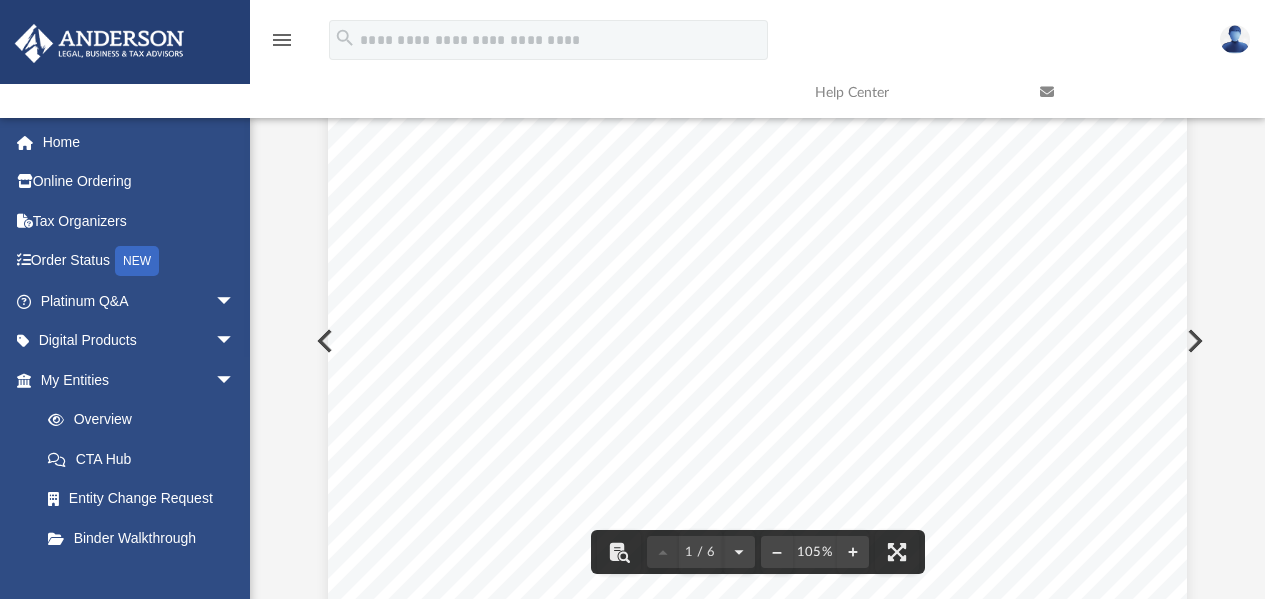 scroll, scrollTop: 0, scrollLeft: 0, axis: both 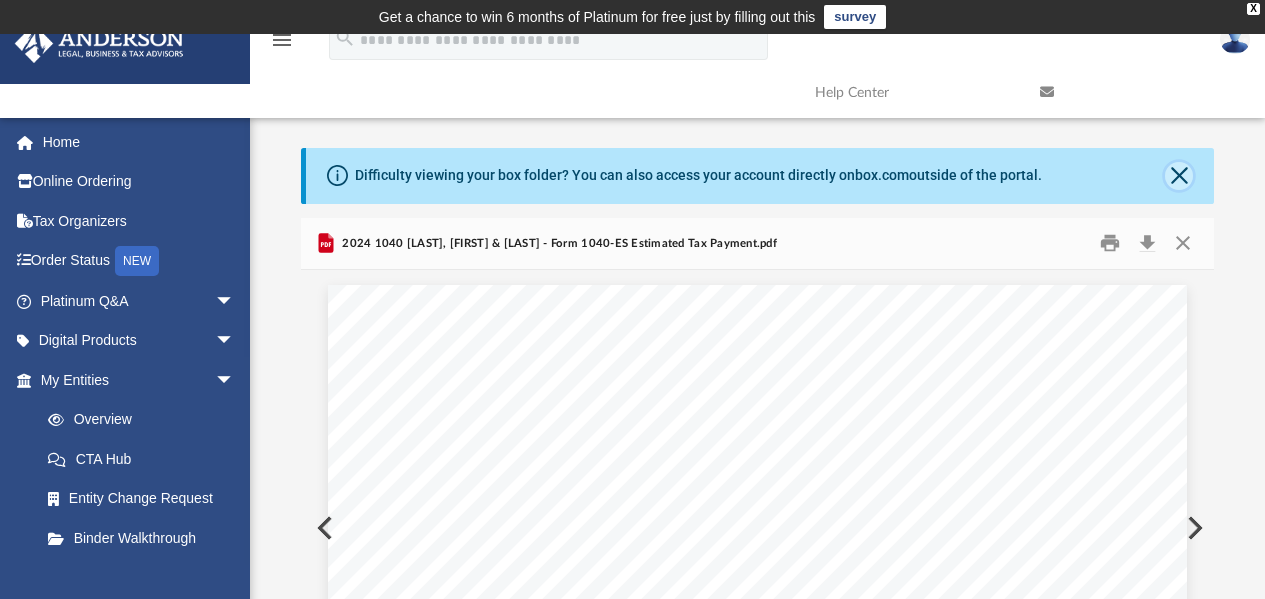 click 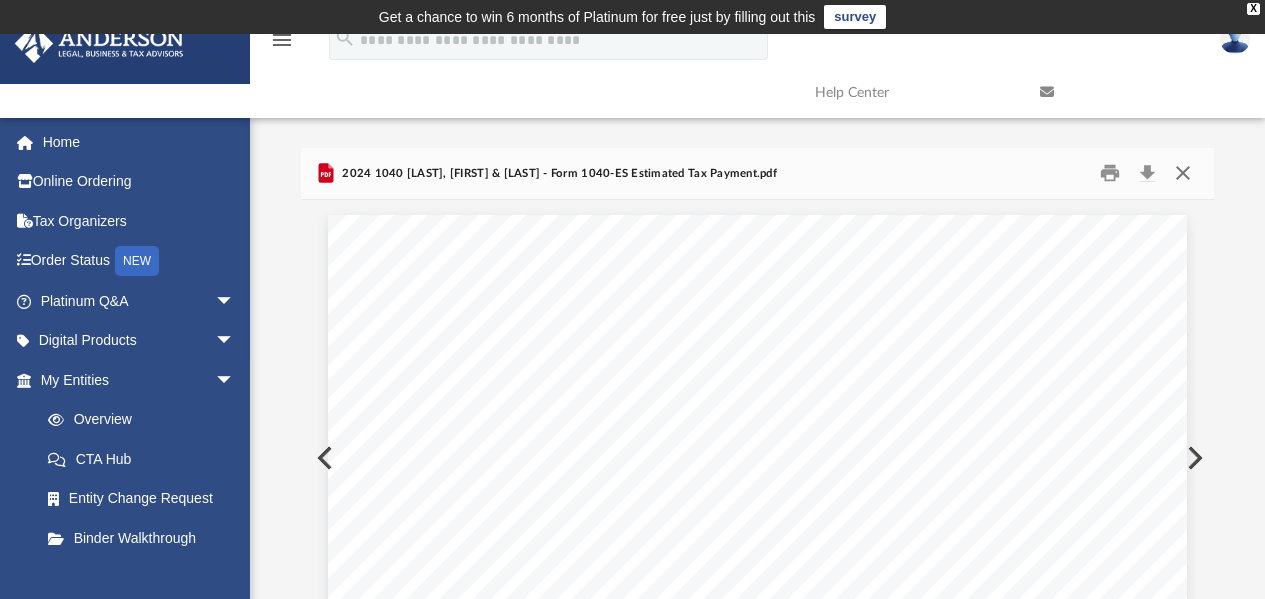 click at bounding box center (1183, 173) 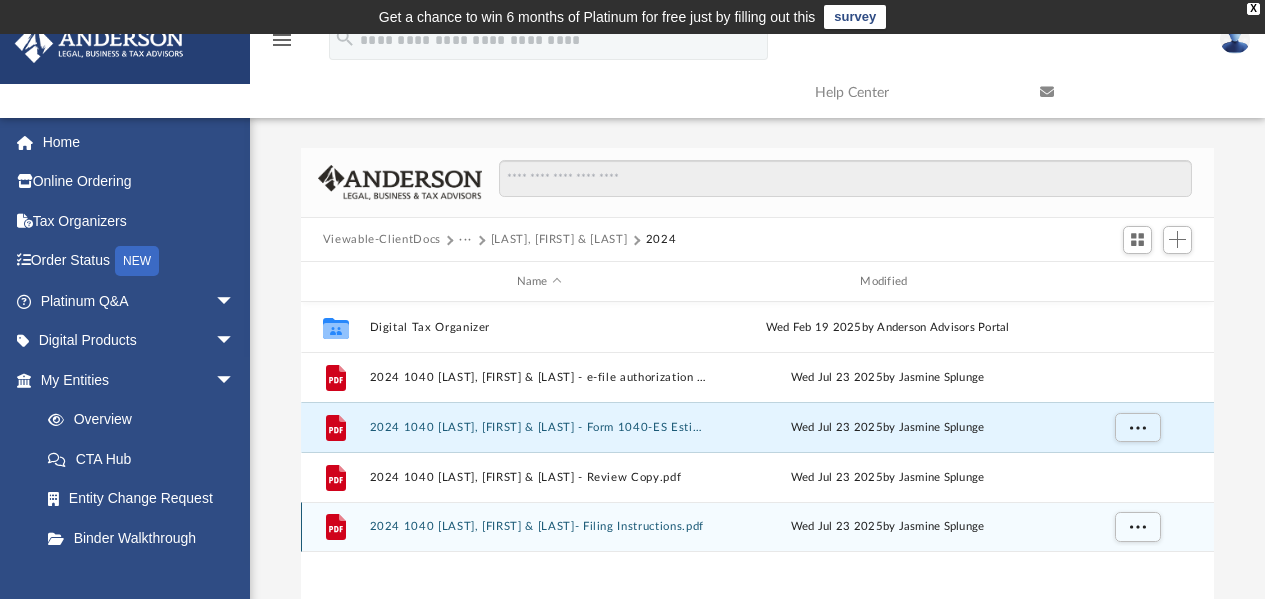 click on "2024 1040 [LAST], [FIRST] & [LAST]- Filing Instructions.pdf" at bounding box center (539, 527) 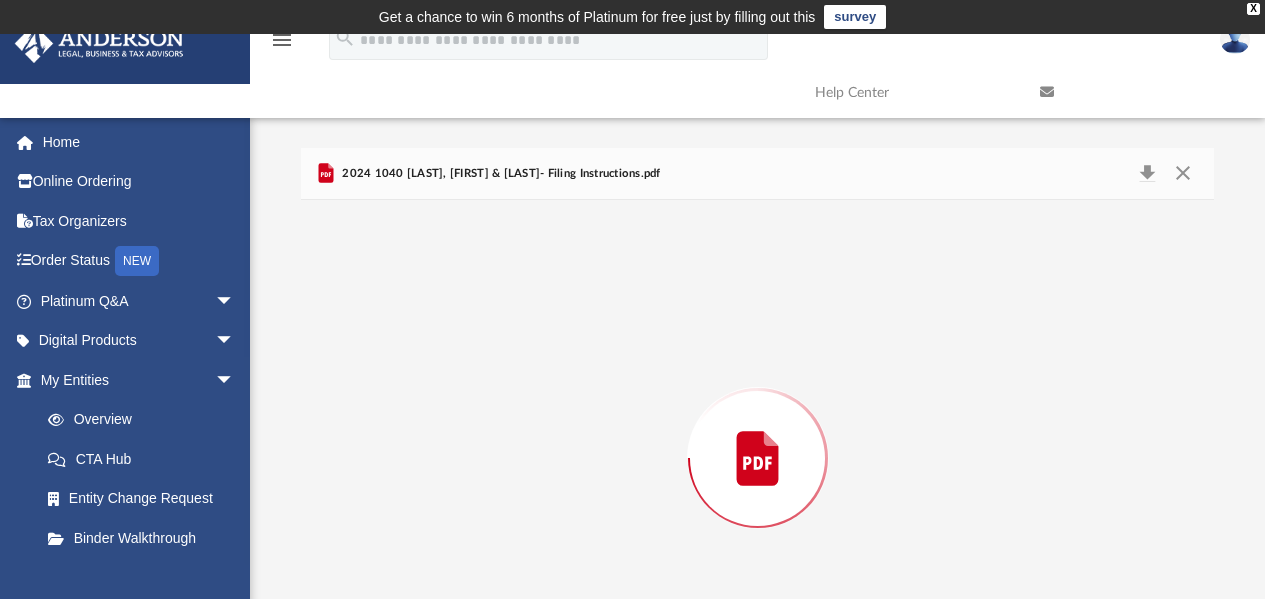scroll, scrollTop: 117, scrollLeft: 0, axis: vertical 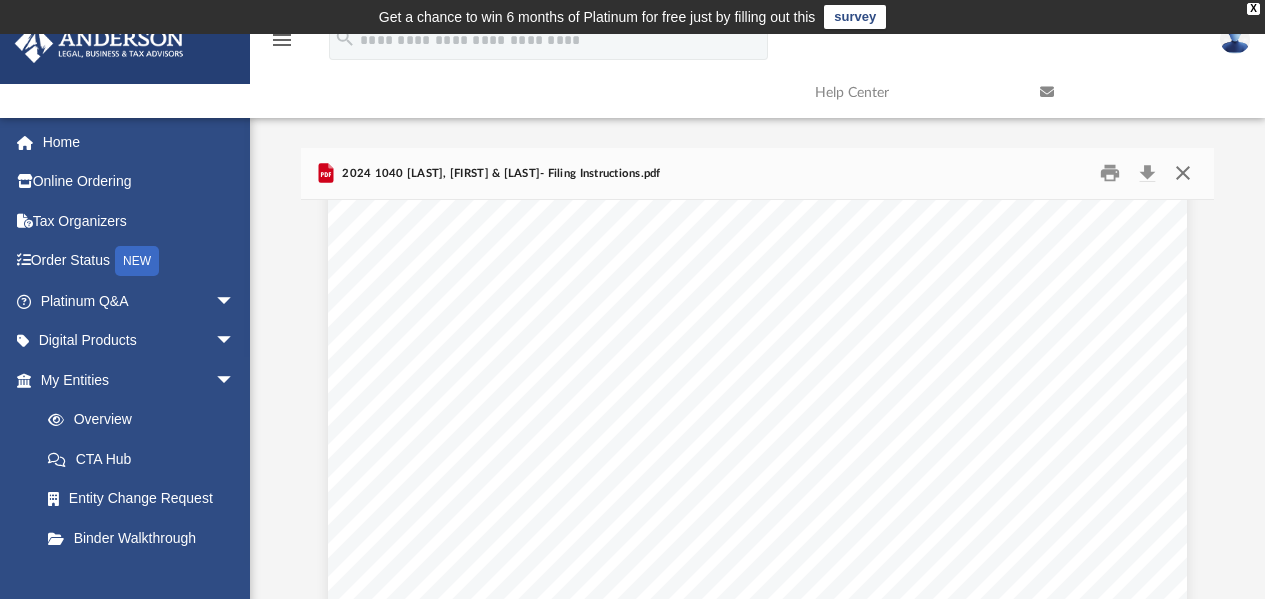 click at bounding box center [1183, 173] 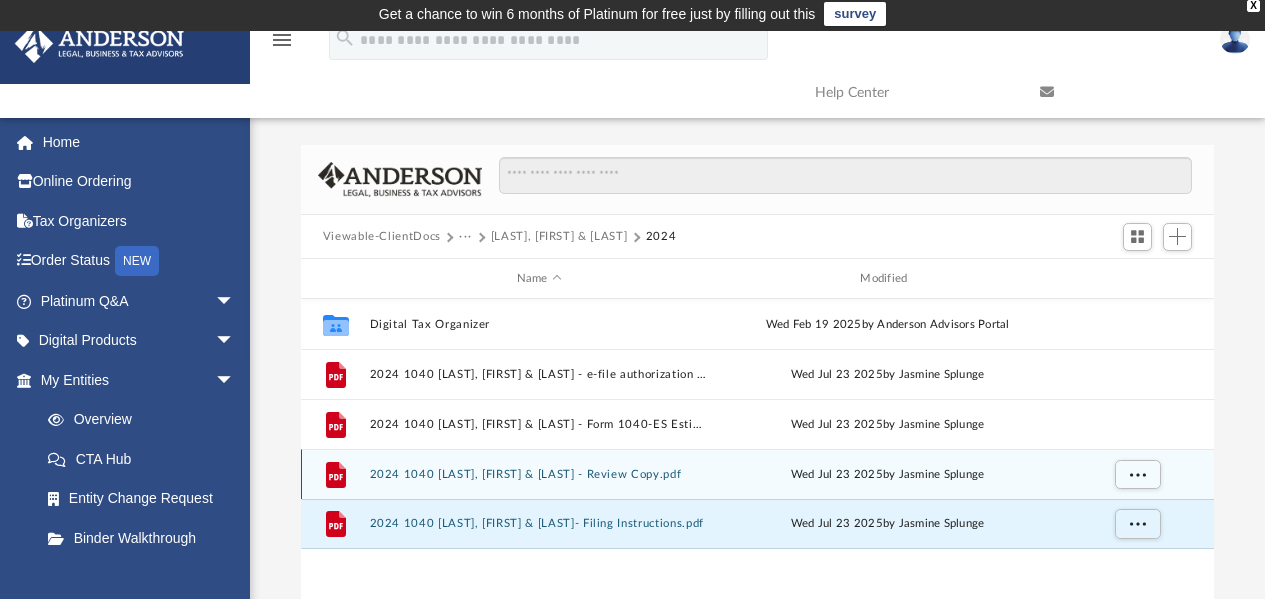 scroll, scrollTop: 0, scrollLeft: 0, axis: both 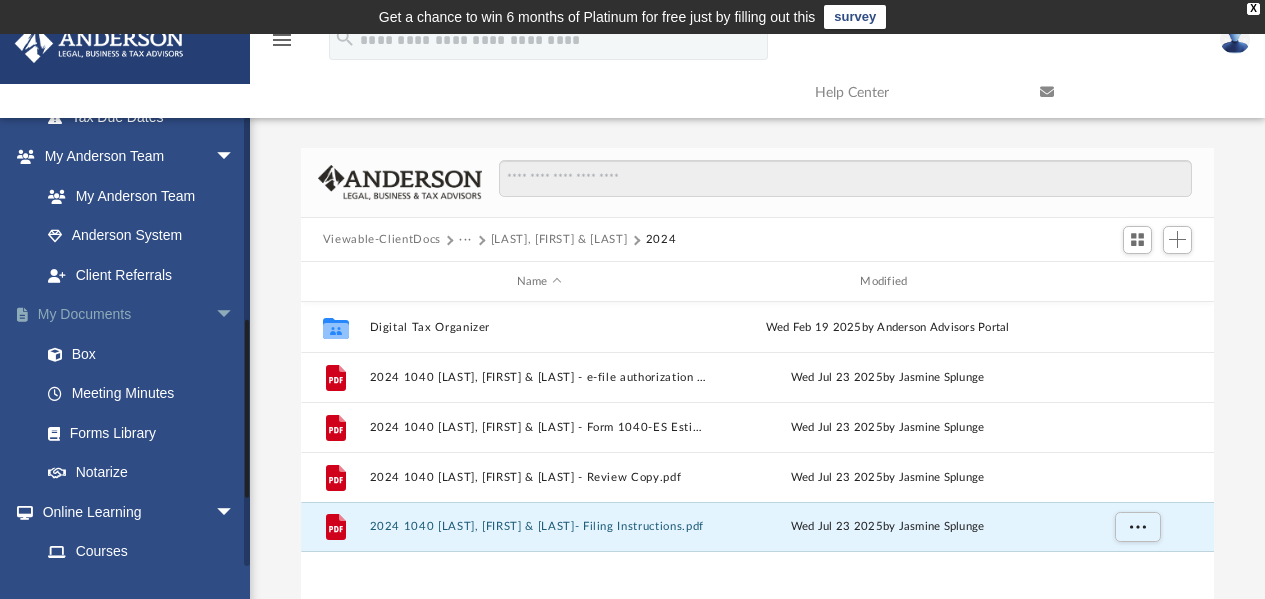 click on "My Documents arrow_drop_down" at bounding box center (139, 315) 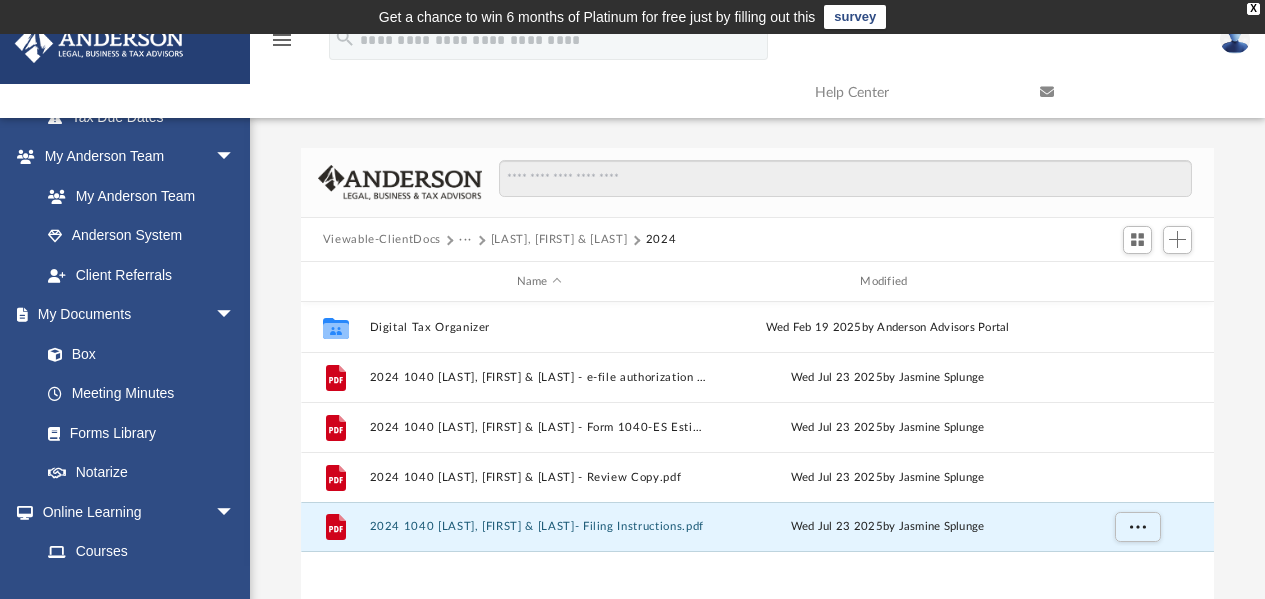 click on "Viewable-ClientDocs" at bounding box center [382, 240] 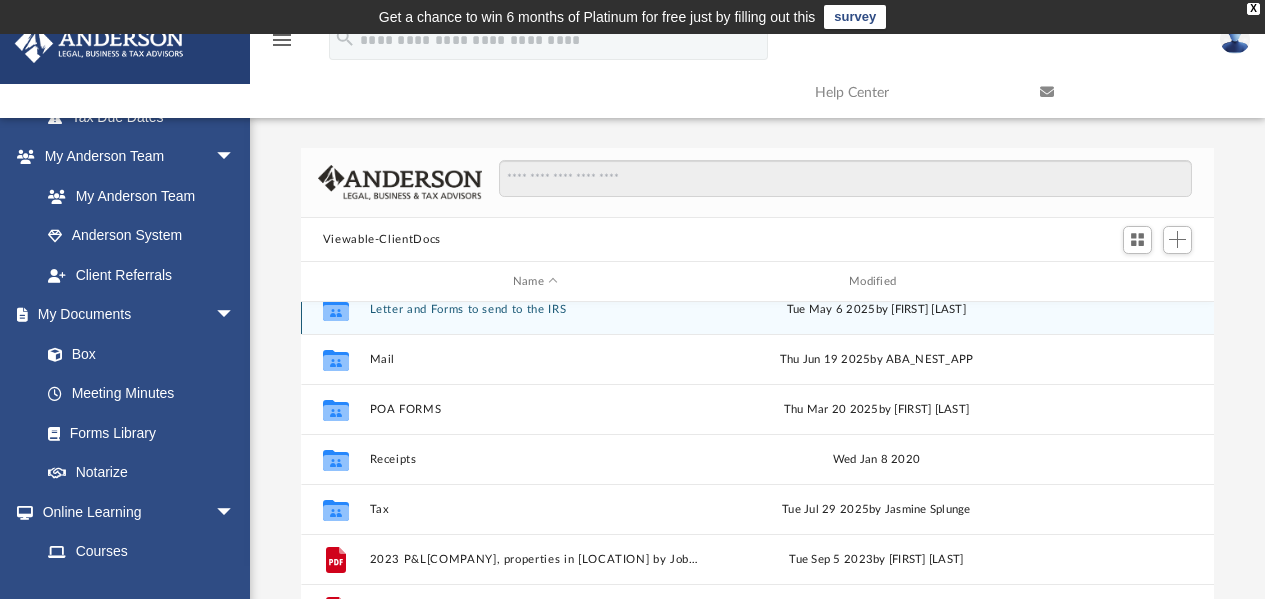 scroll, scrollTop: 200, scrollLeft: 0, axis: vertical 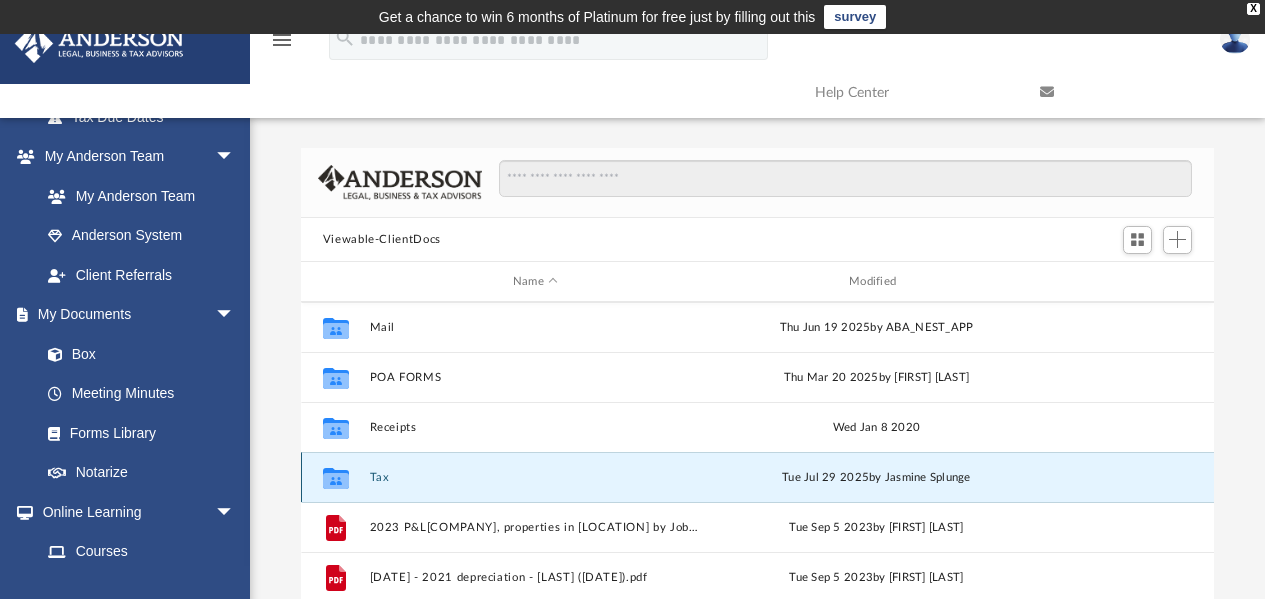 click on "Tax" at bounding box center (535, 477) 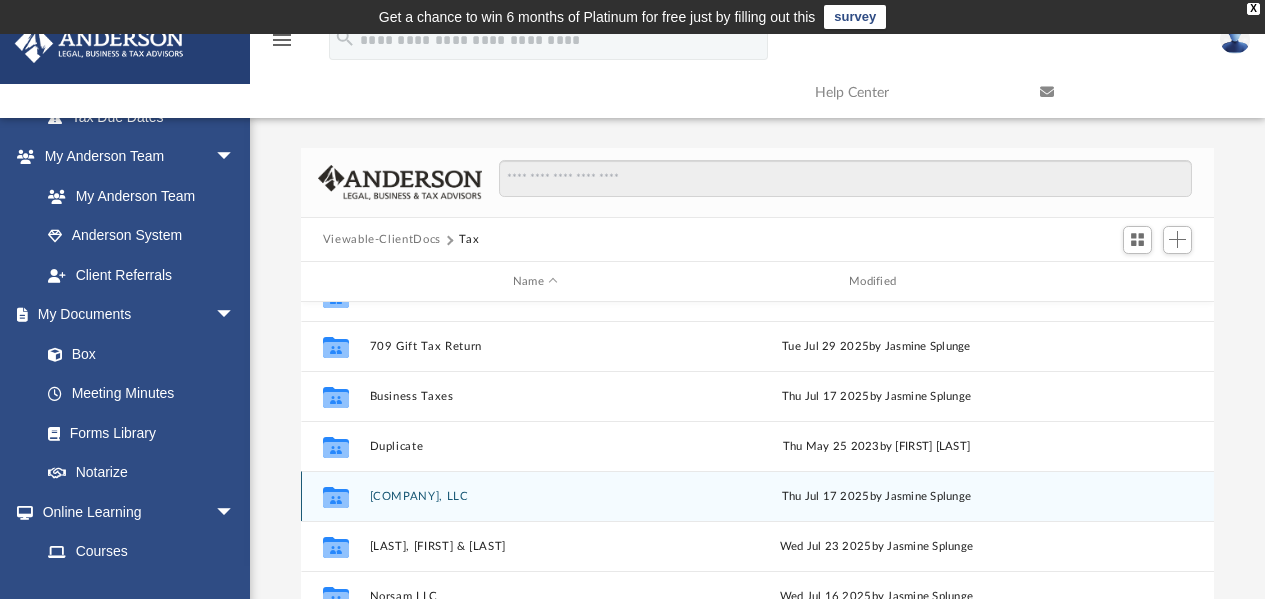 scroll, scrollTop: 0, scrollLeft: 0, axis: both 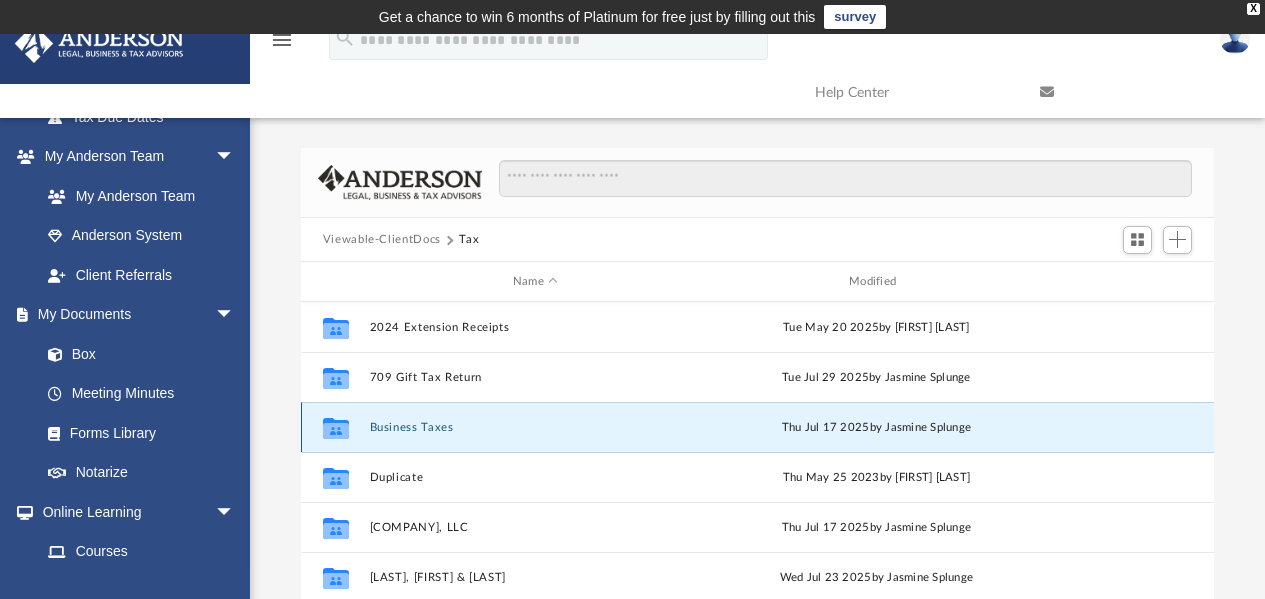 click on "Business Taxes" at bounding box center (535, 427) 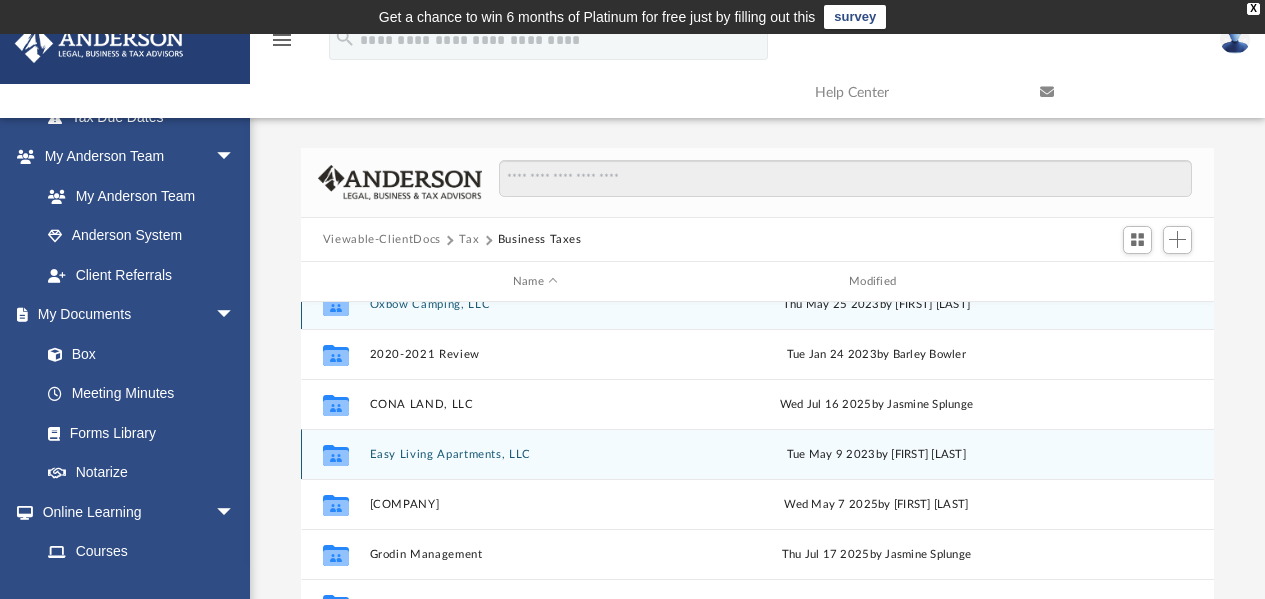 scroll, scrollTop: 36, scrollLeft: 0, axis: vertical 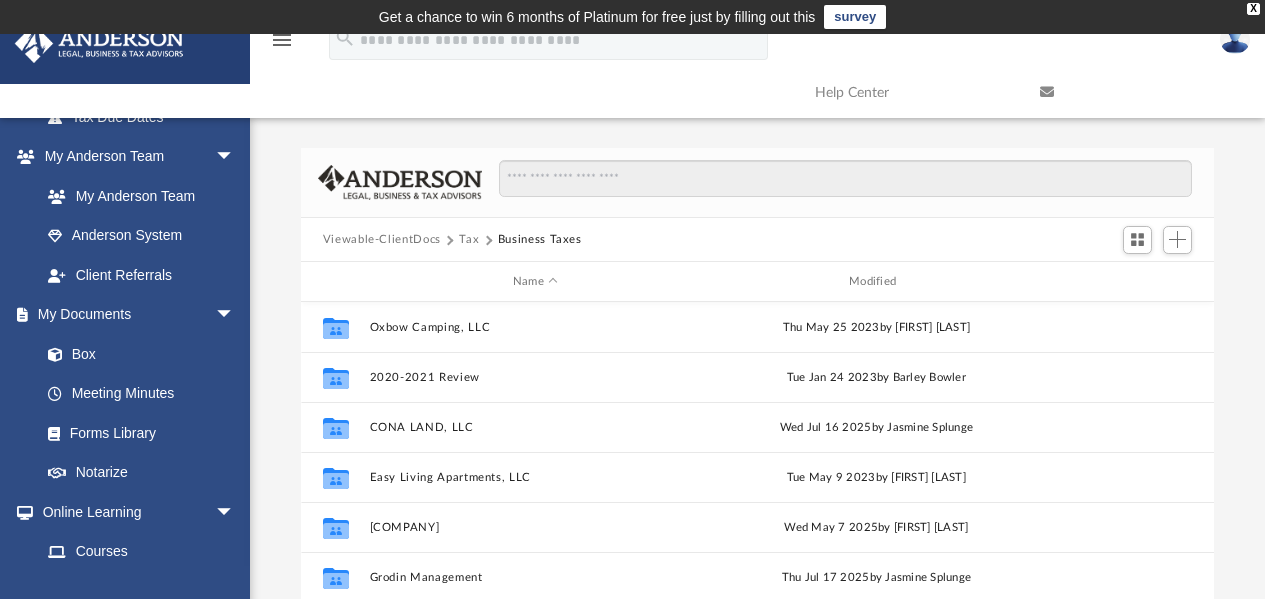 click on "Viewable-ClientDocs" at bounding box center (382, 240) 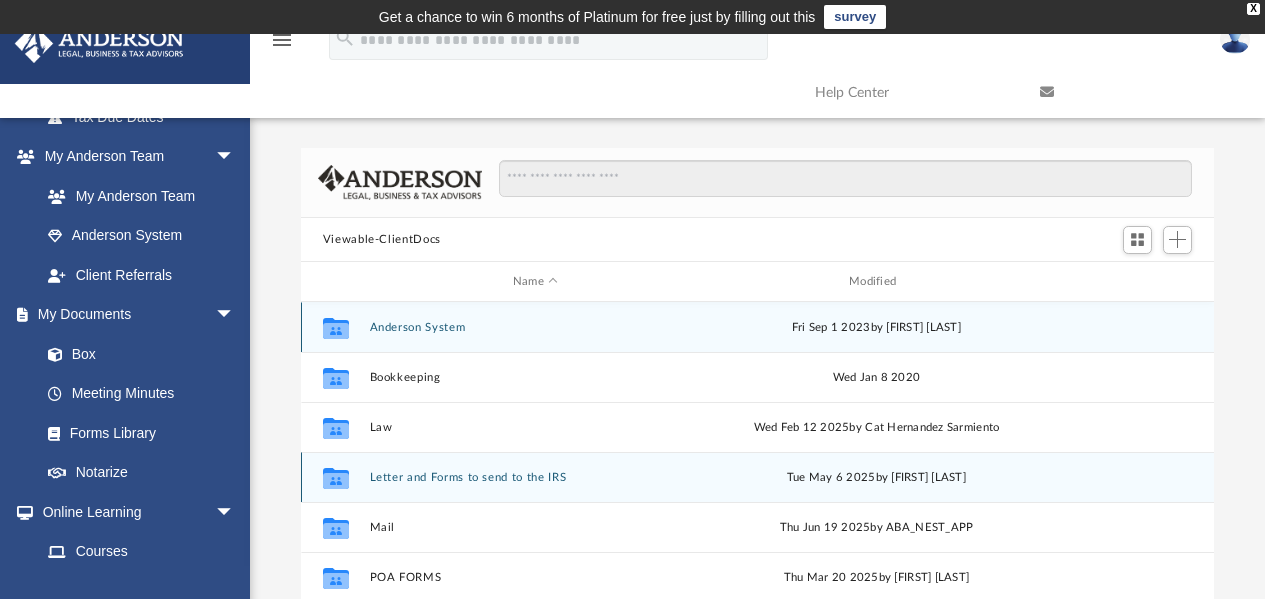 scroll, scrollTop: 200, scrollLeft: 0, axis: vertical 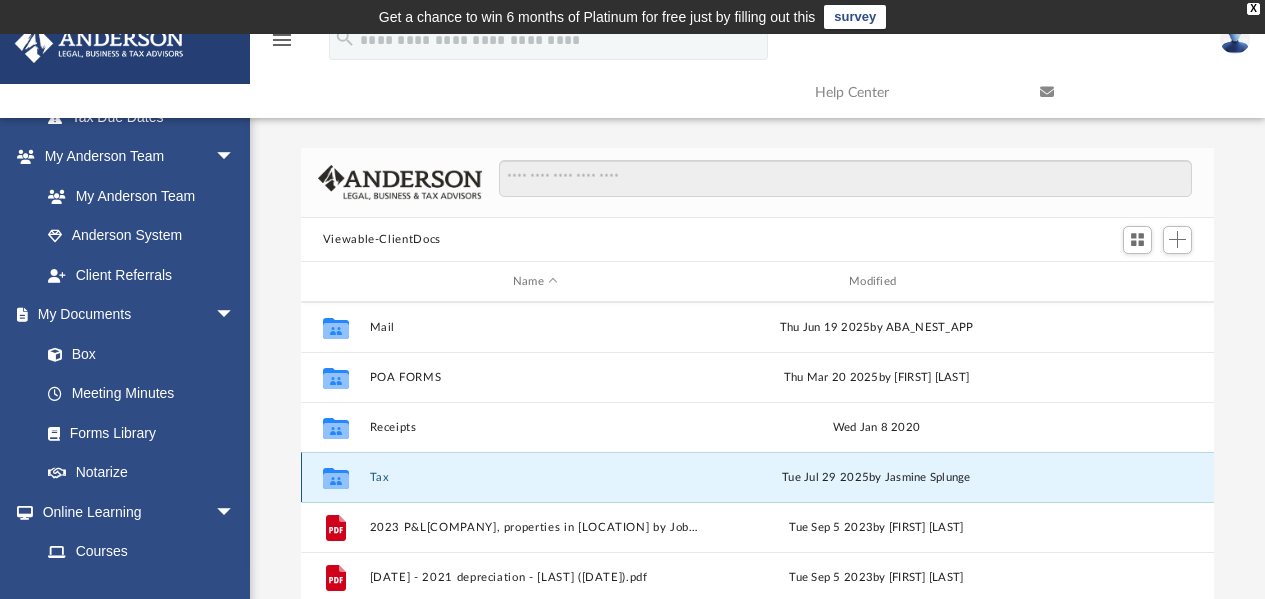 click on "Tax" at bounding box center (535, 477) 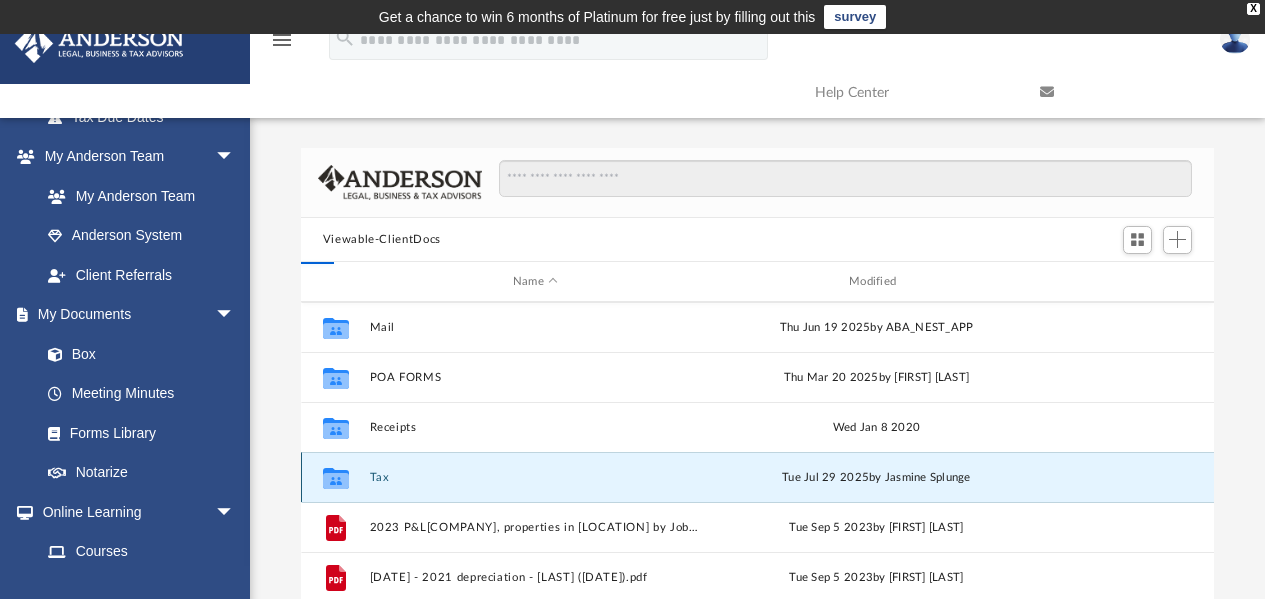 scroll, scrollTop: 0, scrollLeft: 0, axis: both 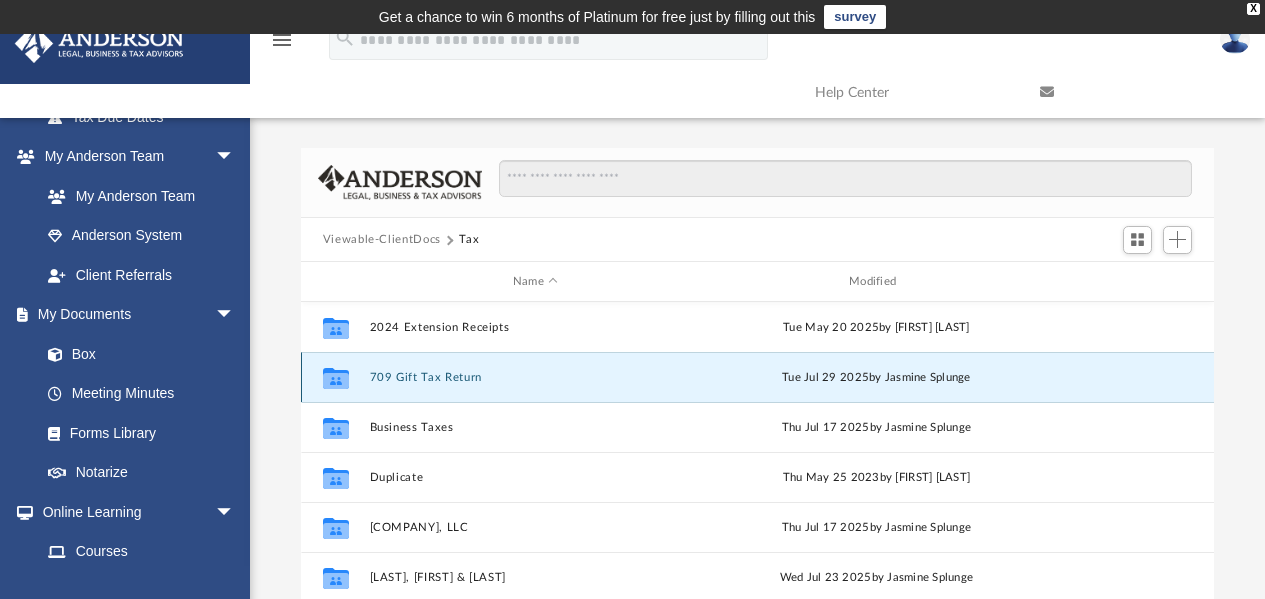 click on "709 Gift Tax Return" at bounding box center (535, 377) 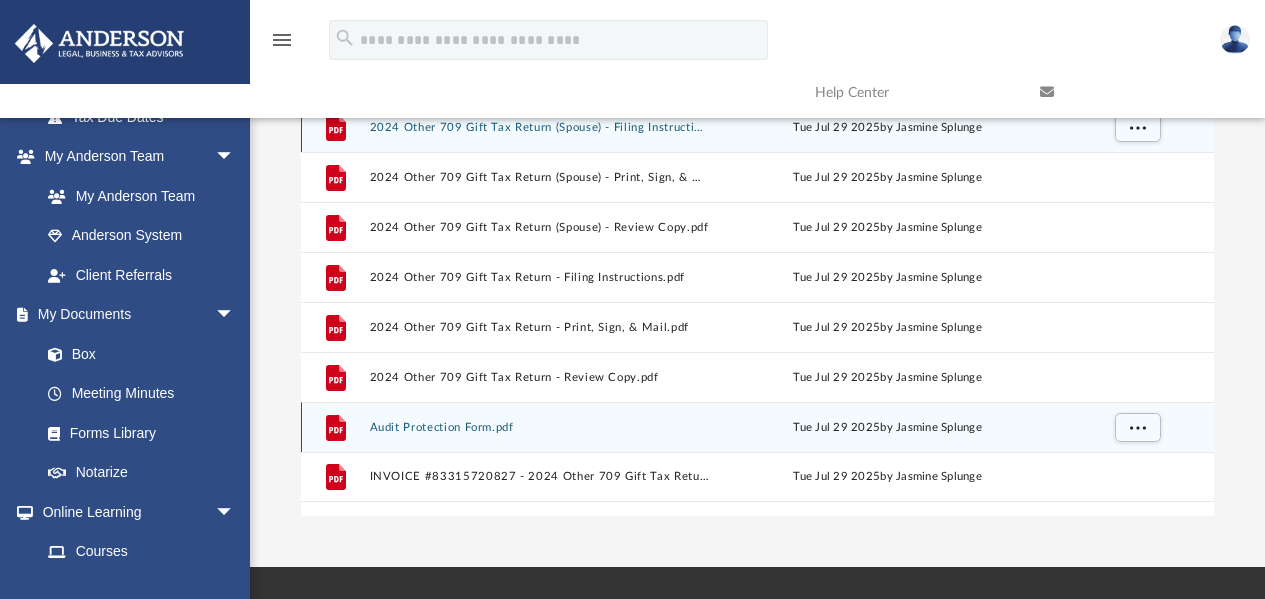 scroll, scrollTop: 100, scrollLeft: 0, axis: vertical 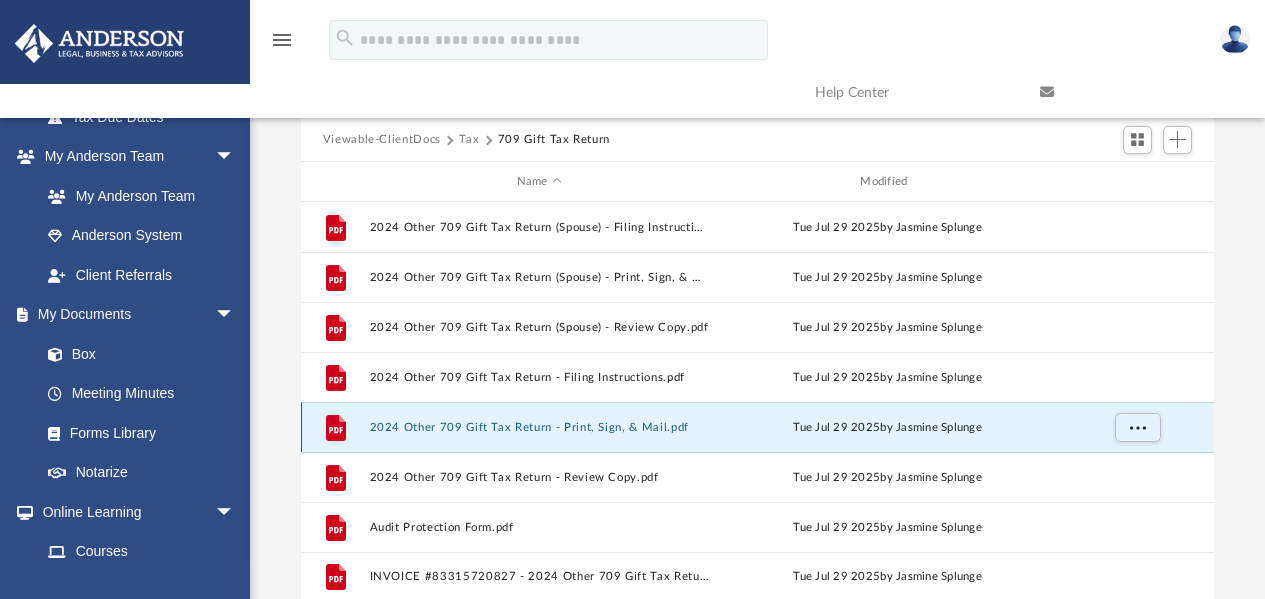 click on "2024 Other 709 Gift Tax Return - Print, Sign, & Mail.pdf" at bounding box center [539, 427] 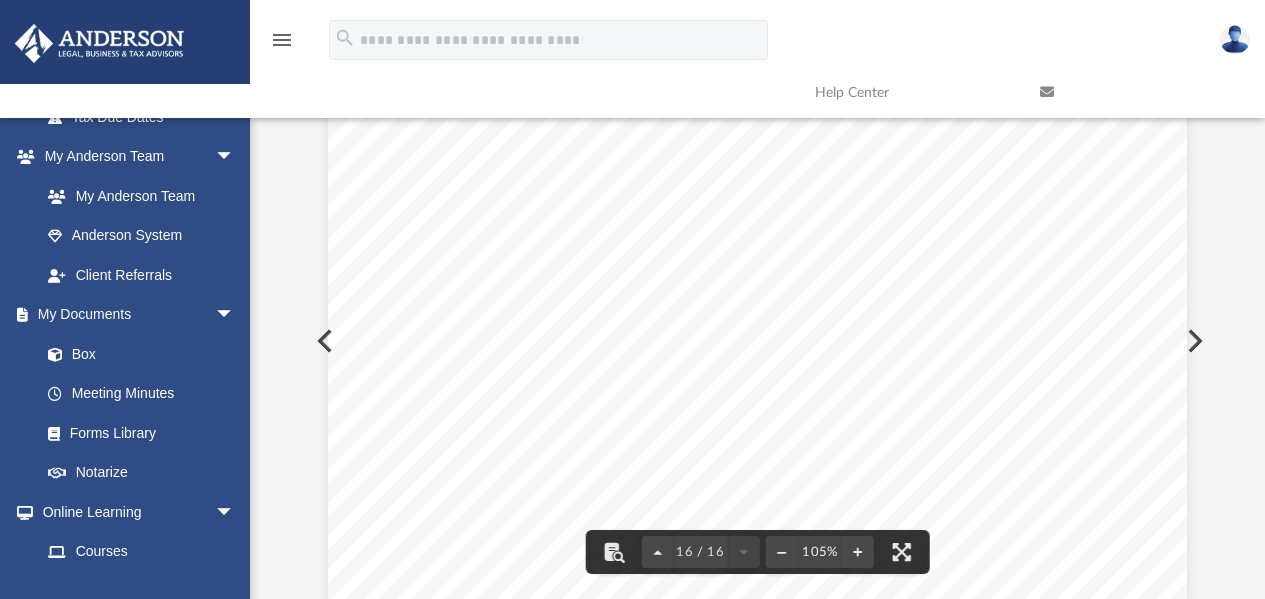 scroll, scrollTop: 15044, scrollLeft: 0, axis: vertical 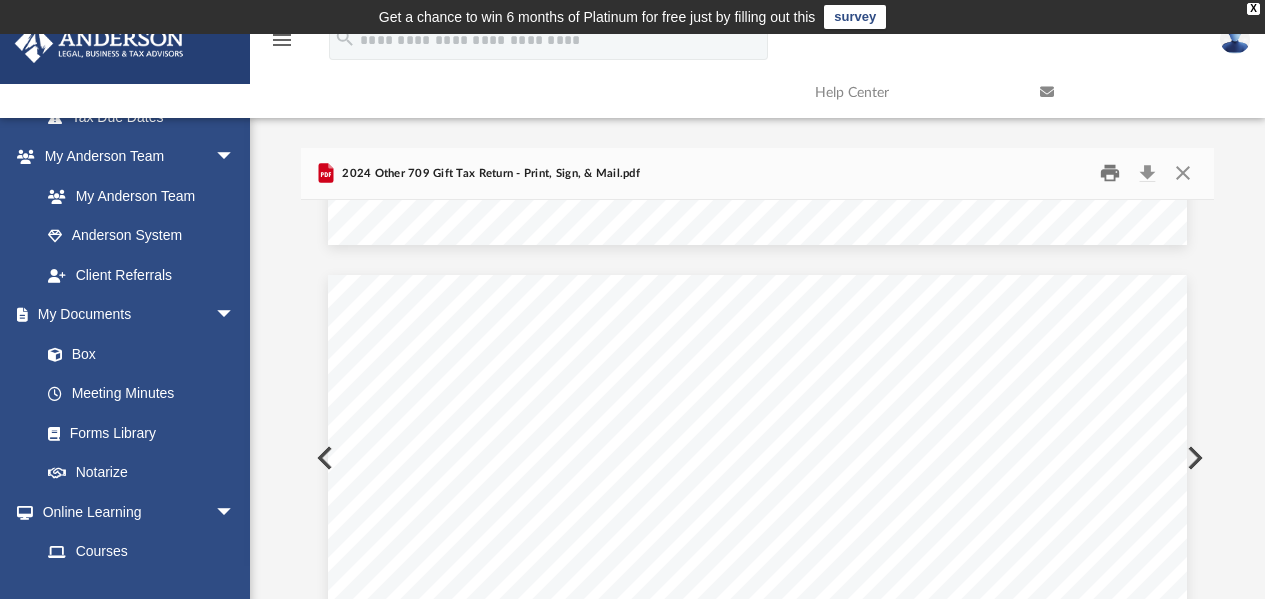 click at bounding box center [1110, 173] 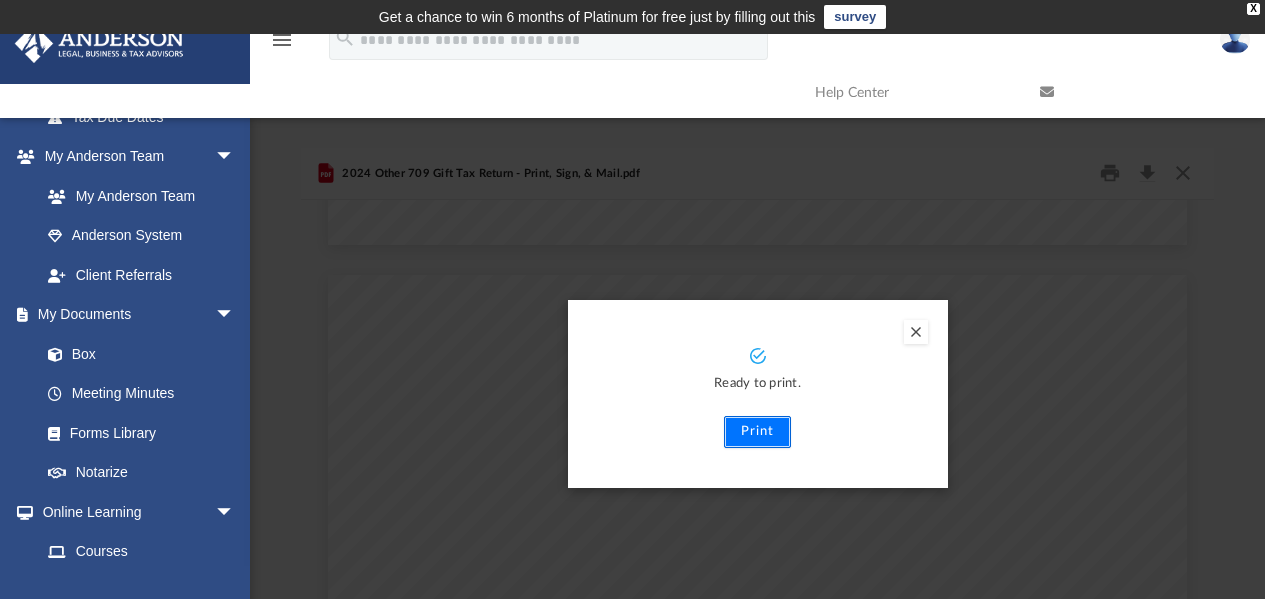 click on "Print" at bounding box center [757, 432] 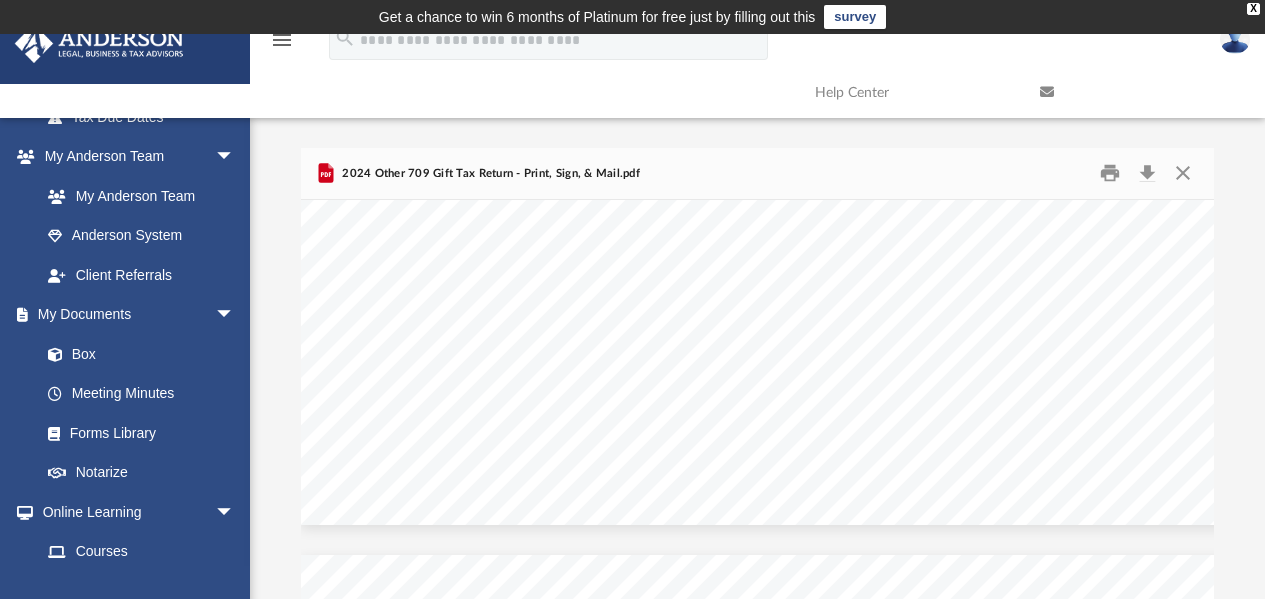 scroll, scrollTop: 11244, scrollLeft: 0, axis: vertical 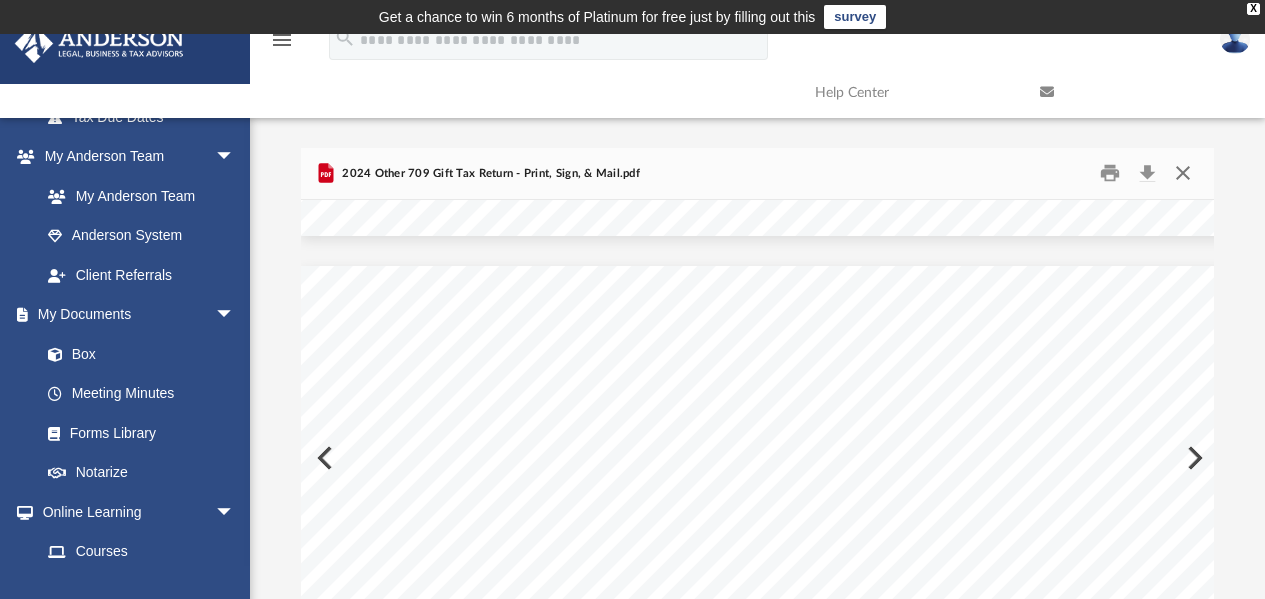 click at bounding box center [1183, 173] 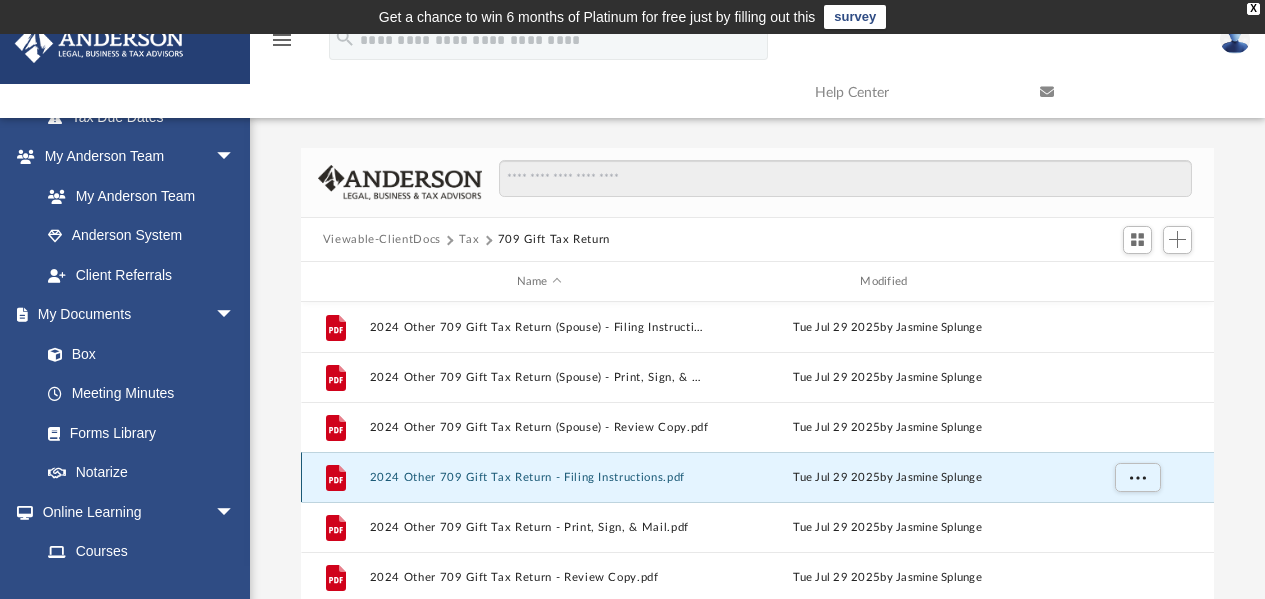 click on "2024 Other 709 Gift Tax Return - Filing Instructions.pdf" at bounding box center [539, 477] 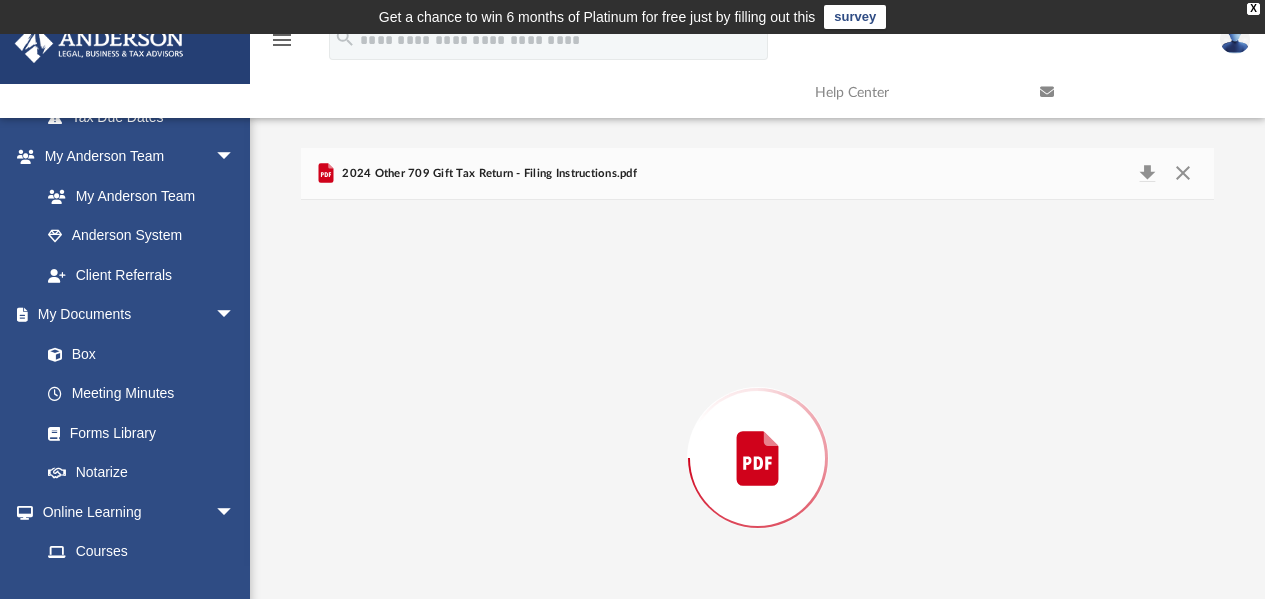 scroll, scrollTop: 117, scrollLeft: 0, axis: vertical 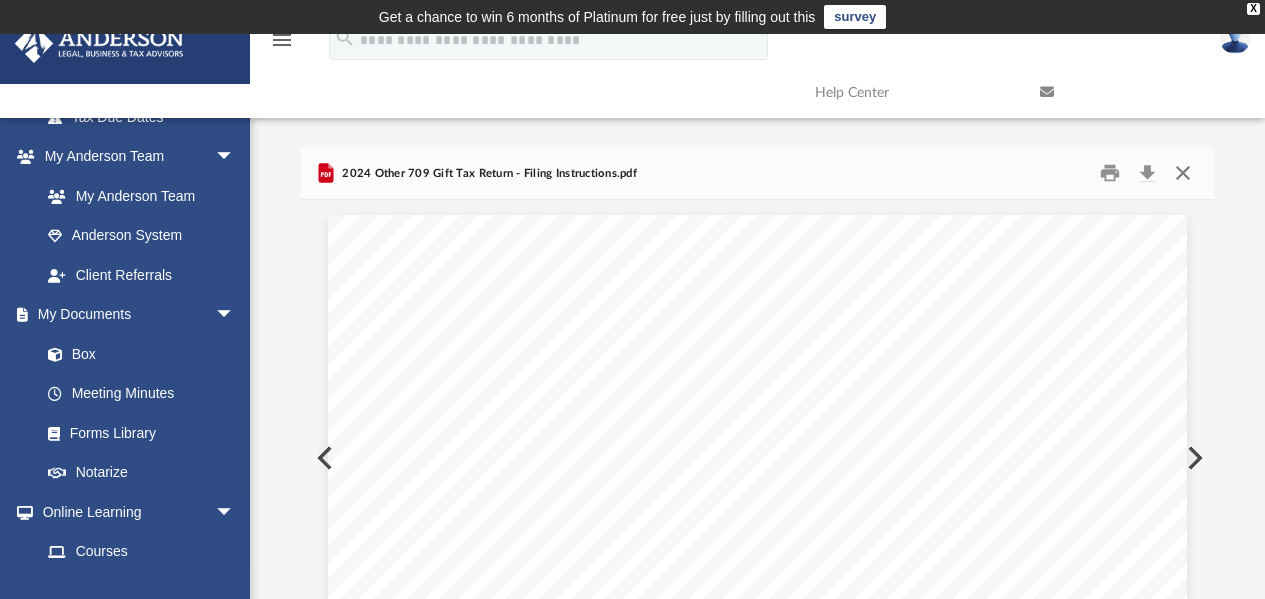 click at bounding box center (1183, 173) 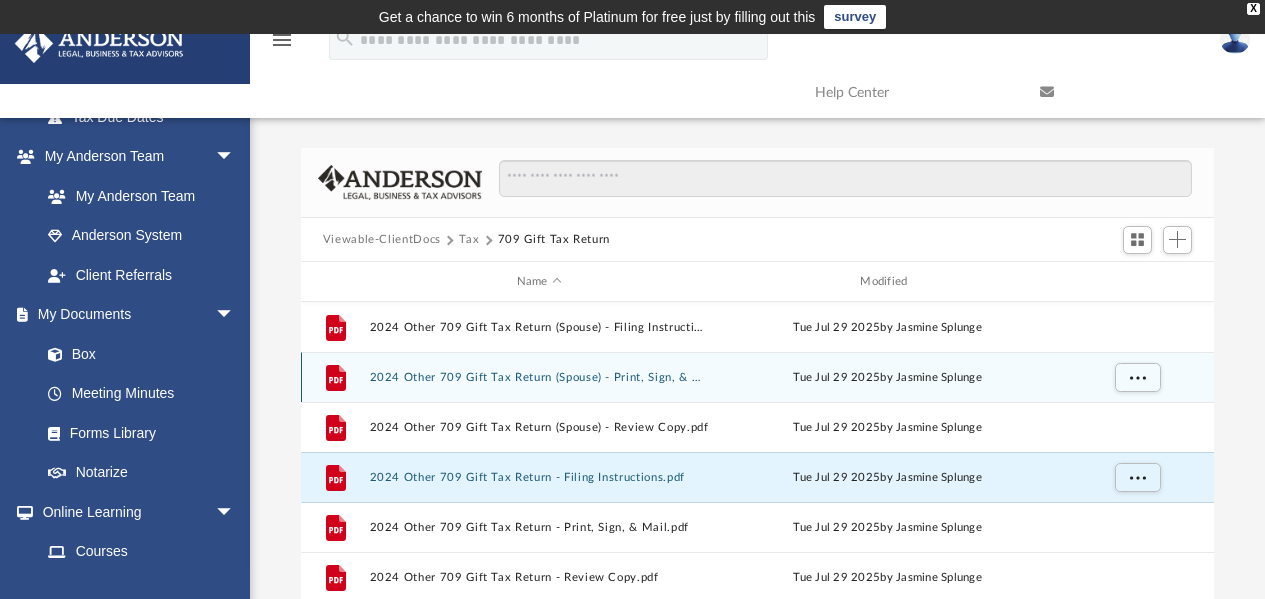 click on "2024 Other 709 Gift Tax Return (Spouse) - Print, Sign, & Mail.pdf" at bounding box center [539, 377] 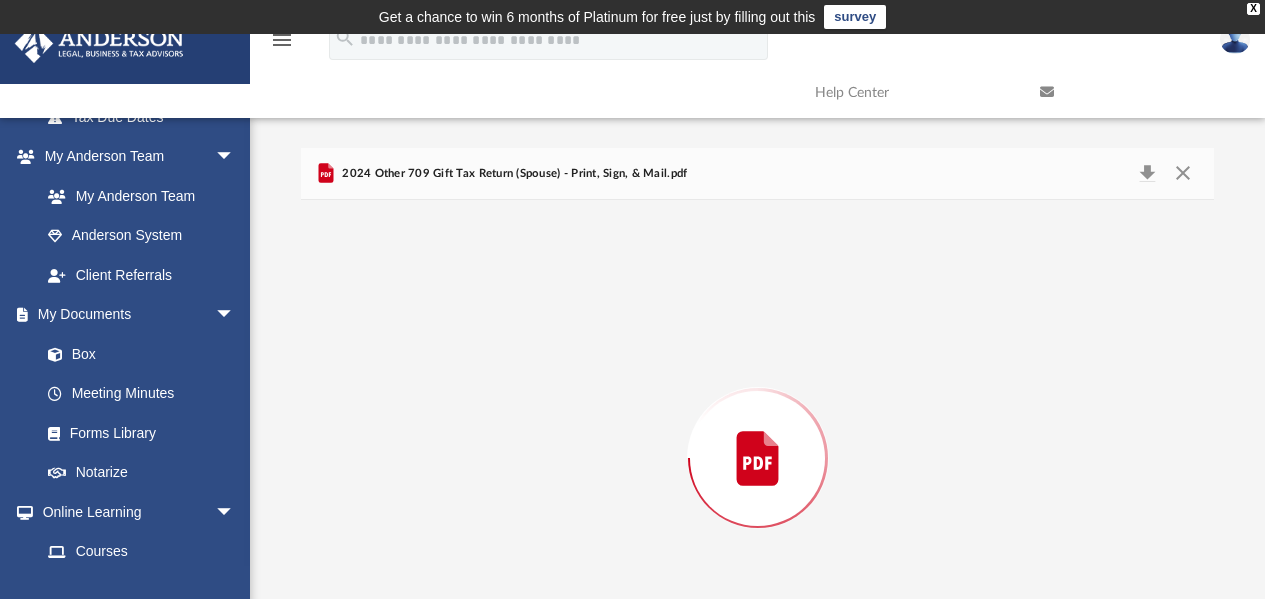scroll, scrollTop: 117, scrollLeft: 0, axis: vertical 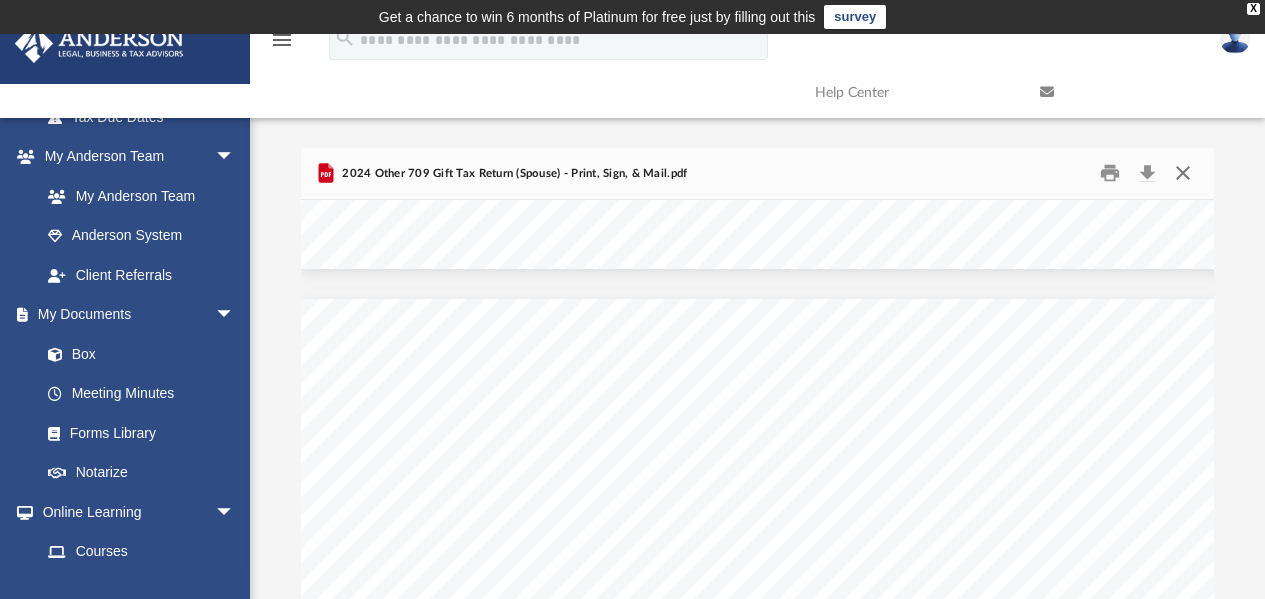 click at bounding box center [1183, 173] 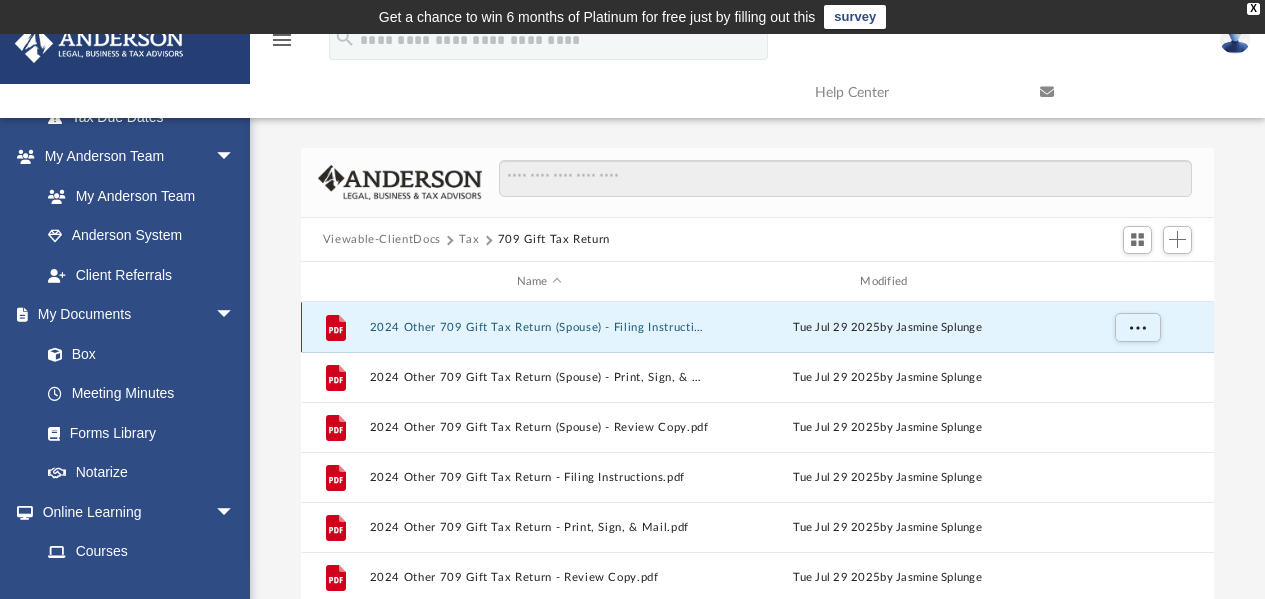 click on "2024 Other 709 Gift Tax Return (Spouse) - Filing Instructions.pdf" at bounding box center (539, 327) 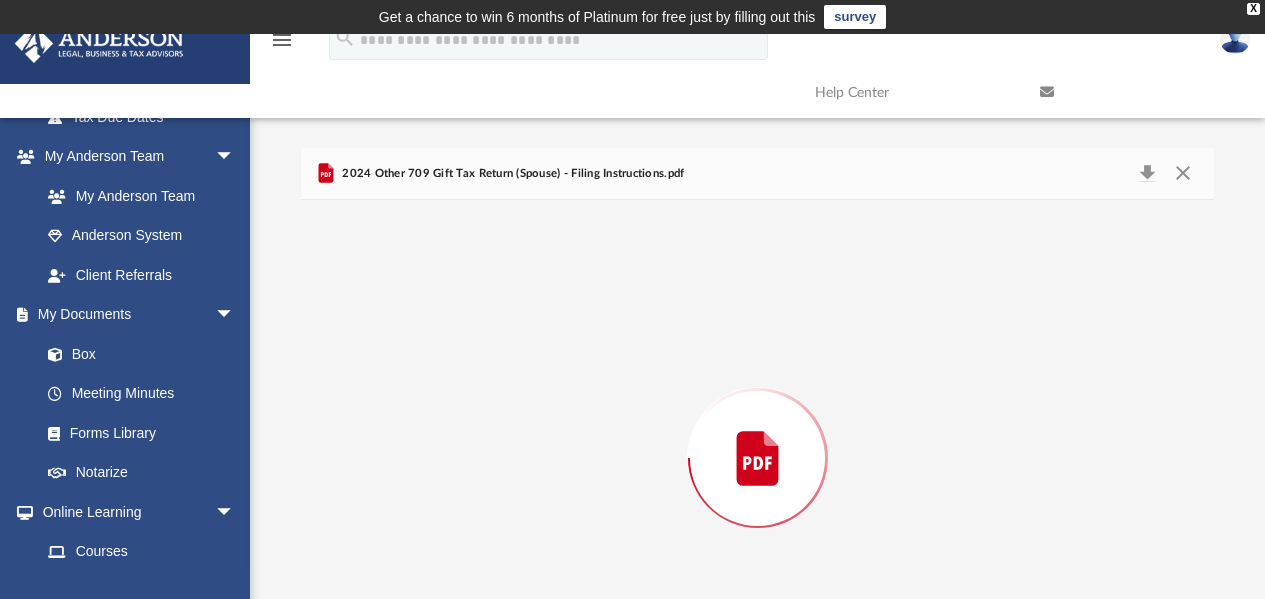 scroll, scrollTop: 117, scrollLeft: 0, axis: vertical 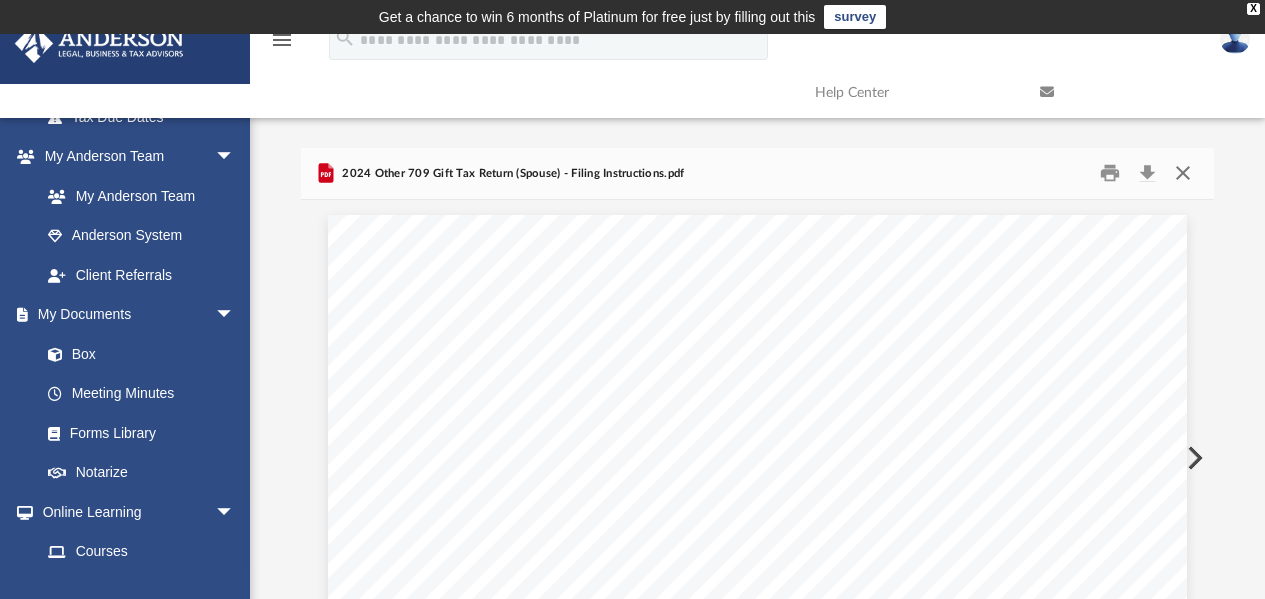 click at bounding box center (1183, 173) 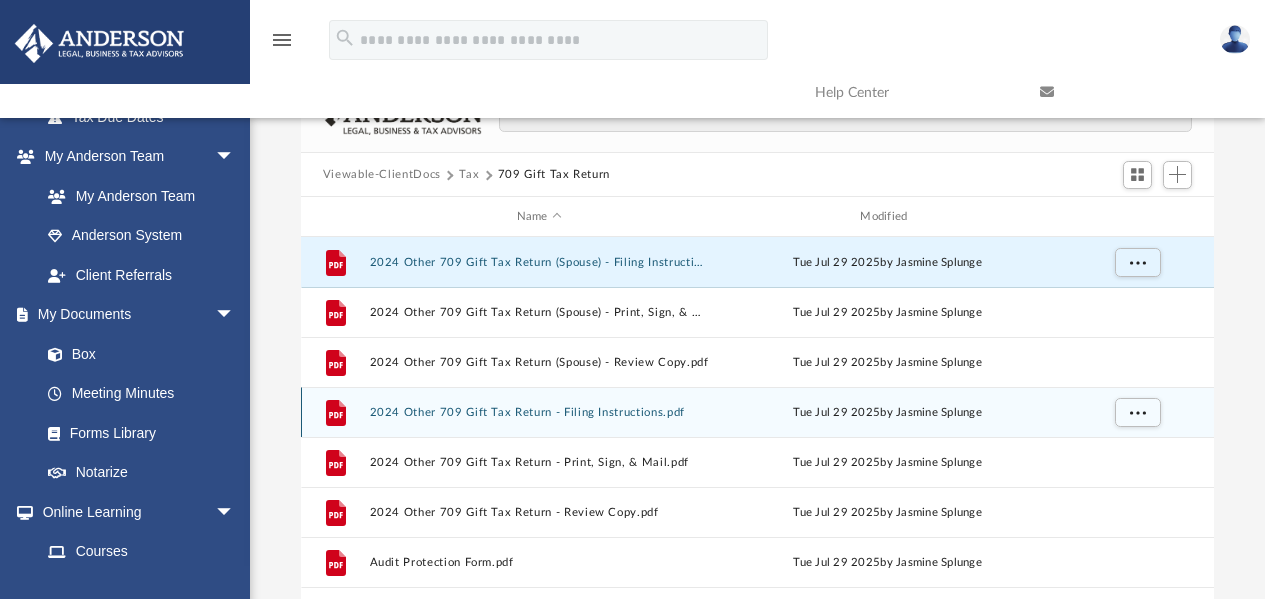 scroll, scrollTop: 100, scrollLeft: 0, axis: vertical 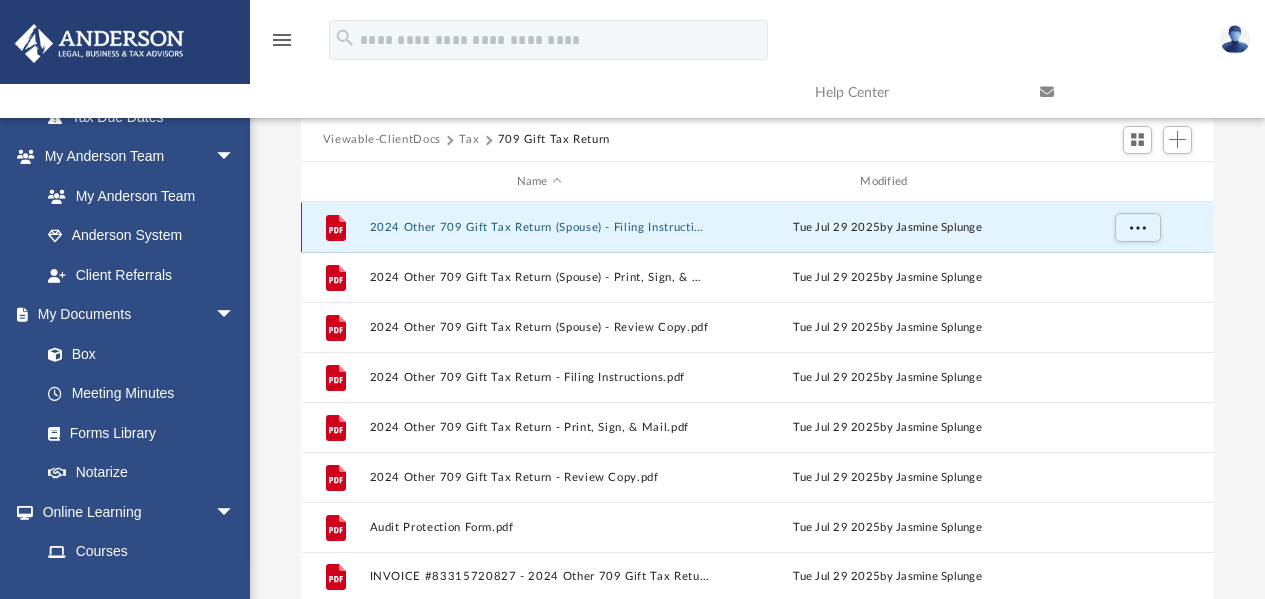 click on "2024 Other 709 Gift Tax Return (Spouse) - Filing Instructions.pdf" at bounding box center (539, 227) 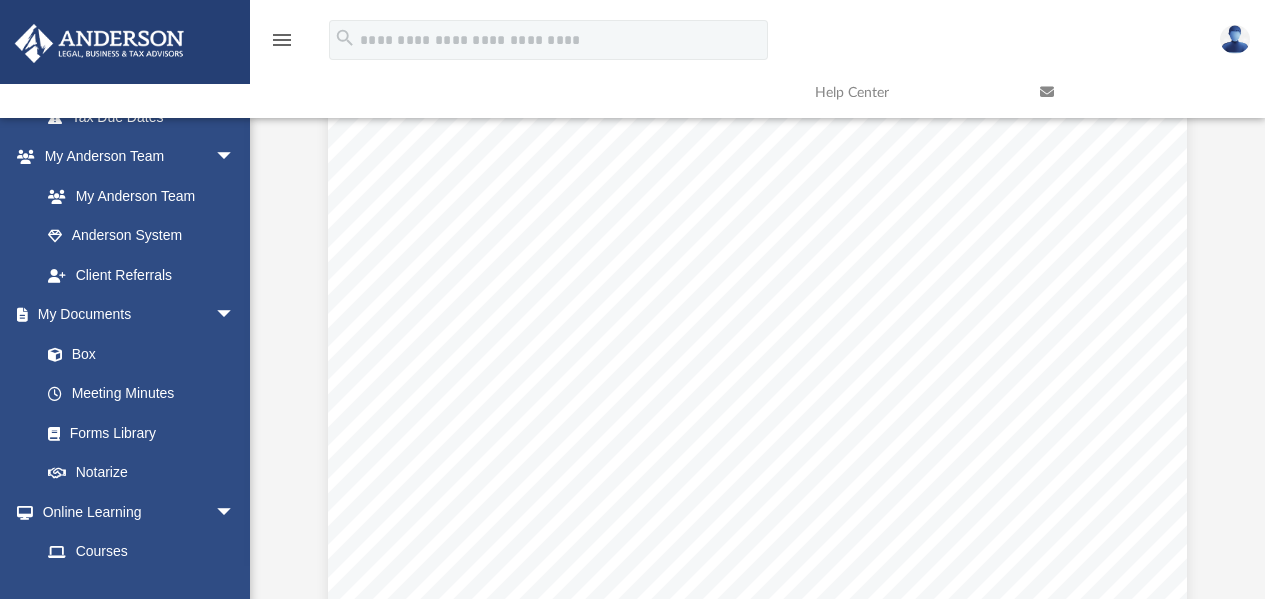 scroll, scrollTop: 0, scrollLeft: 0, axis: both 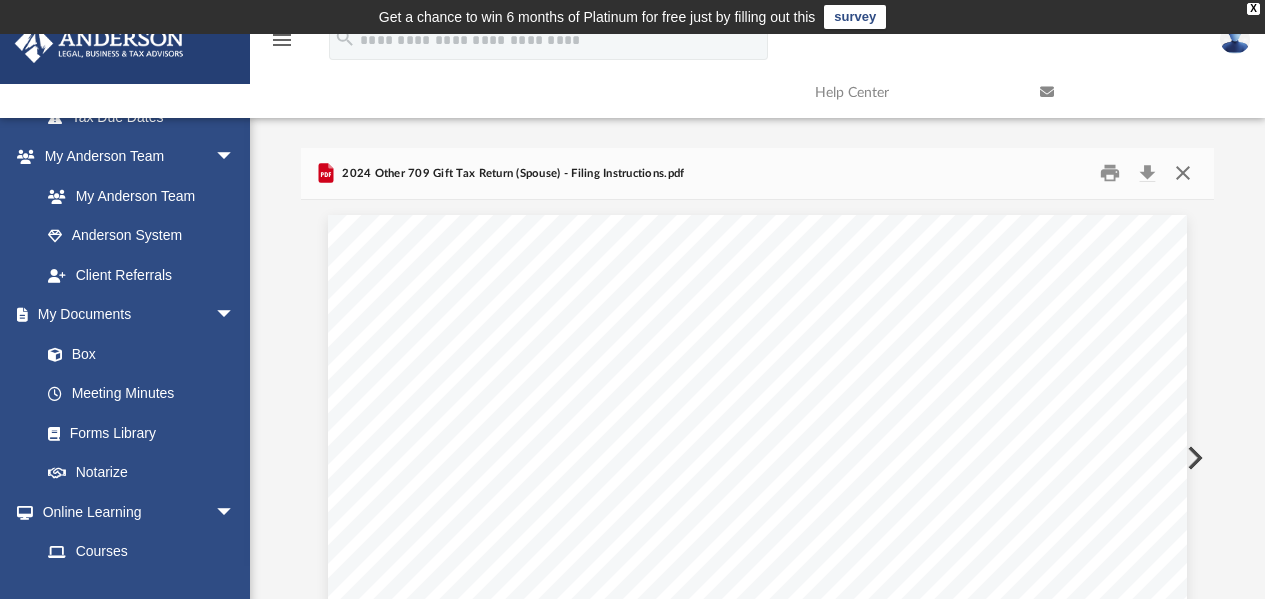 click at bounding box center (1183, 173) 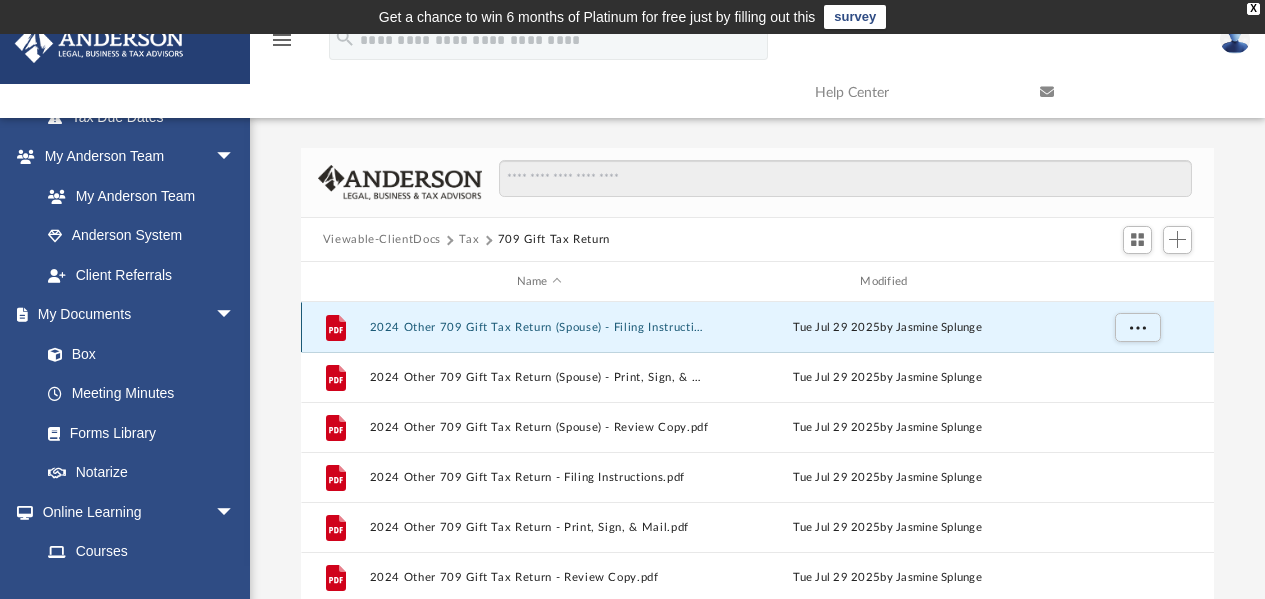 click on "2024 Other 709 Gift Tax Return (Spouse) - Filing Instructions.pdf" at bounding box center (539, 327) 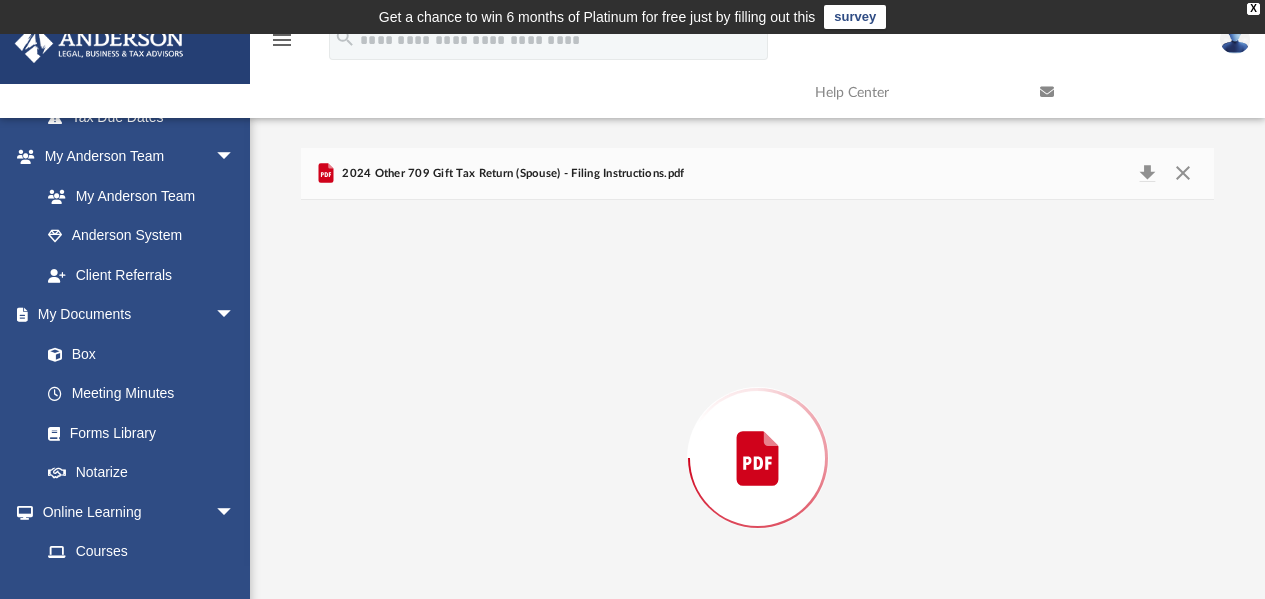 scroll, scrollTop: 117, scrollLeft: 0, axis: vertical 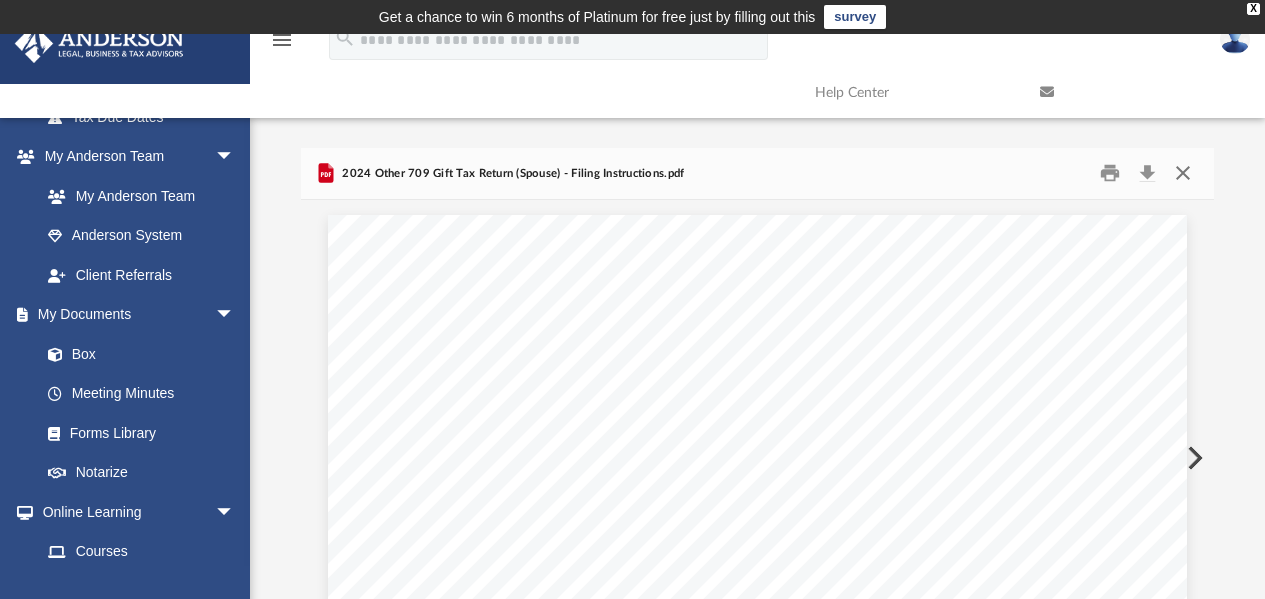 click at bounding box center [1183, 173] 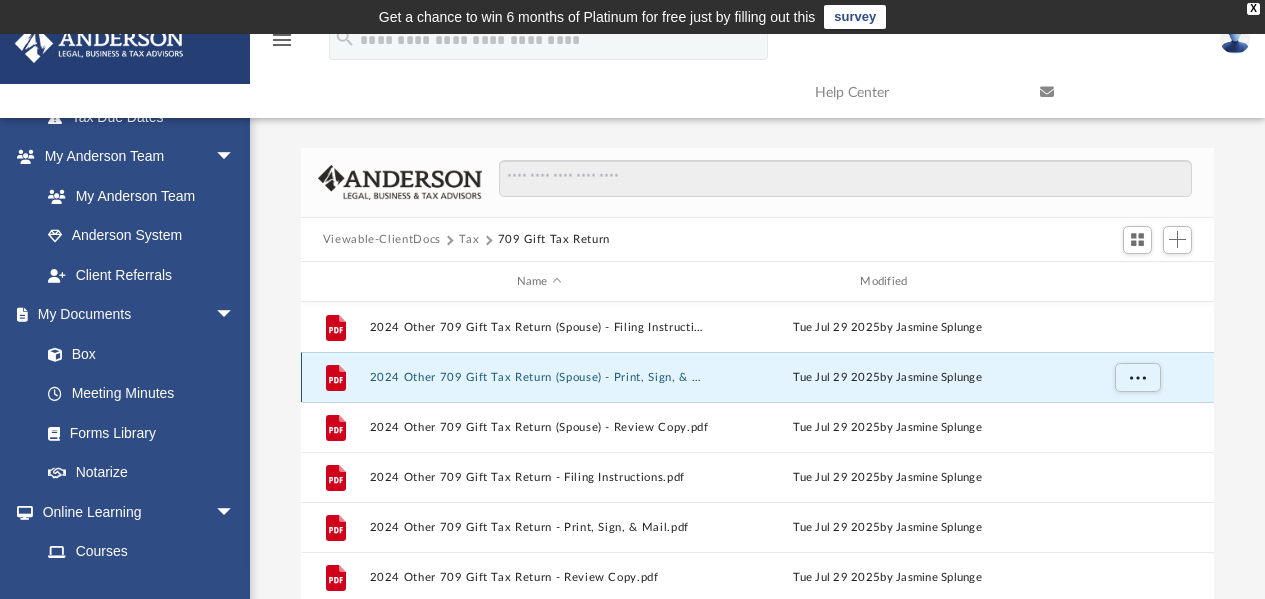 click on "2024 Other 709 Gift Tax Return (Spouse) - Print, Sign, & Mail.pdf" at bounding box center (539, 377) 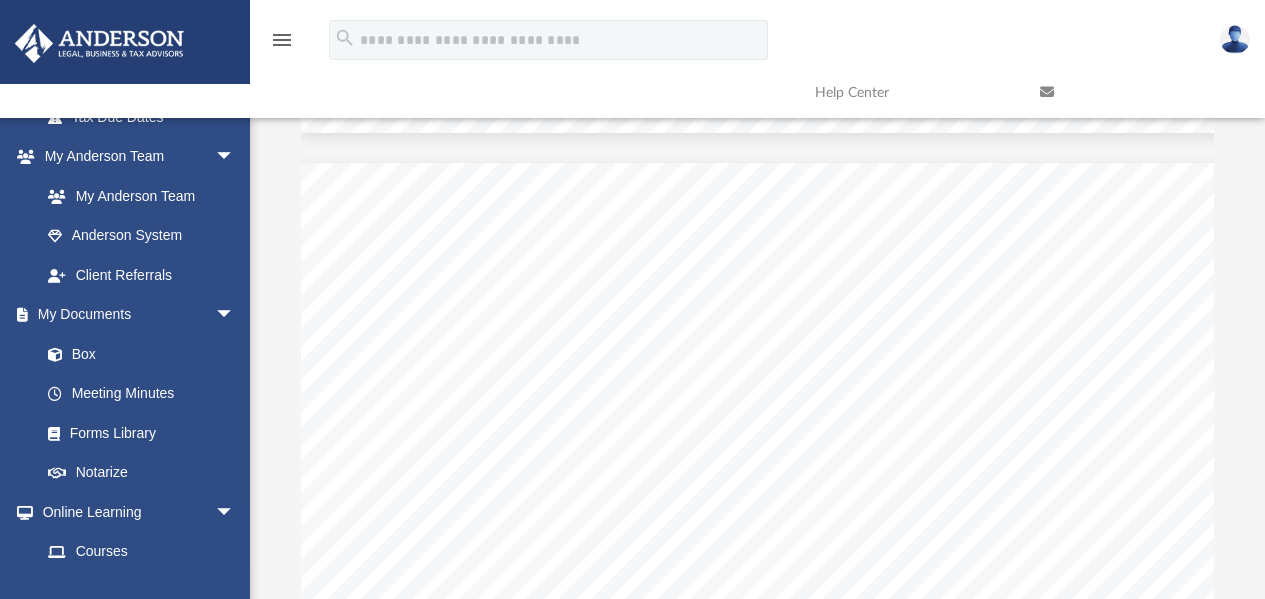 scroll, scrollTop: 7784, scrollLeft: 0, axis: vertical 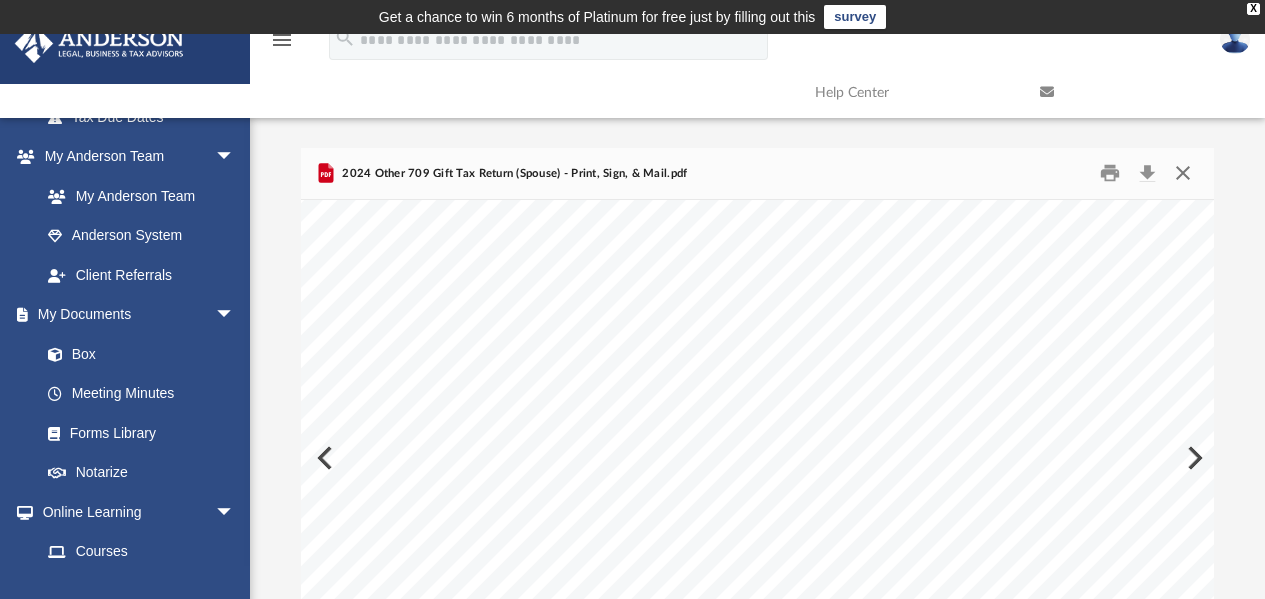 click at bounding box center (1183, 173) 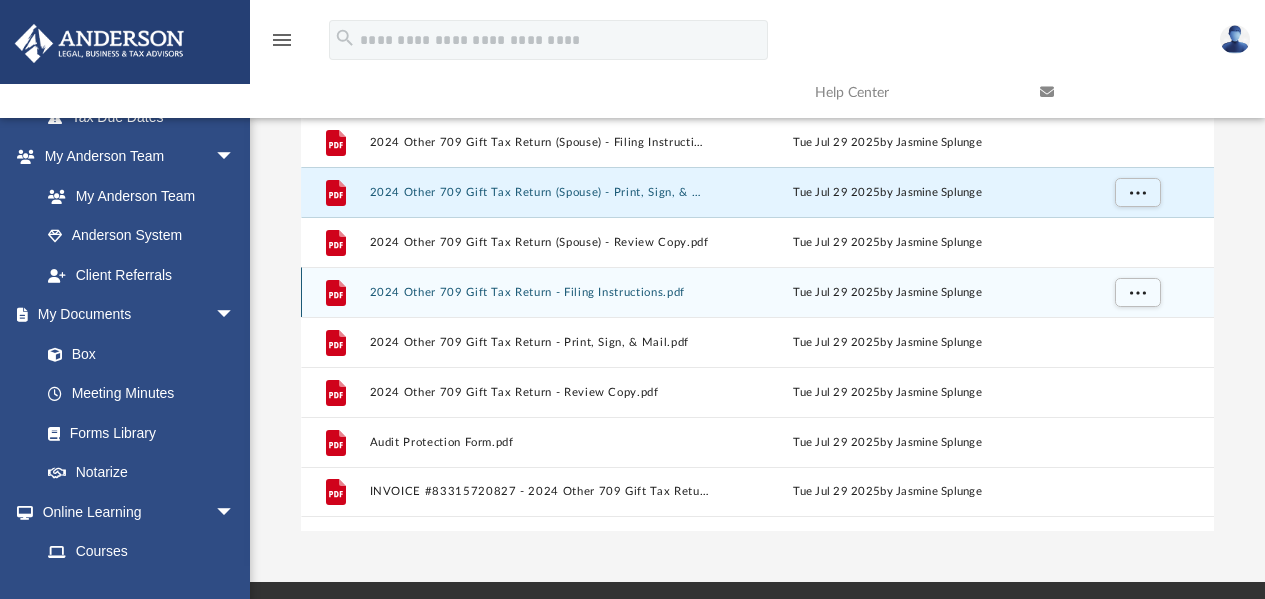 scroll, scrollTop: 200, scrollLeft: 0, axis: vertical 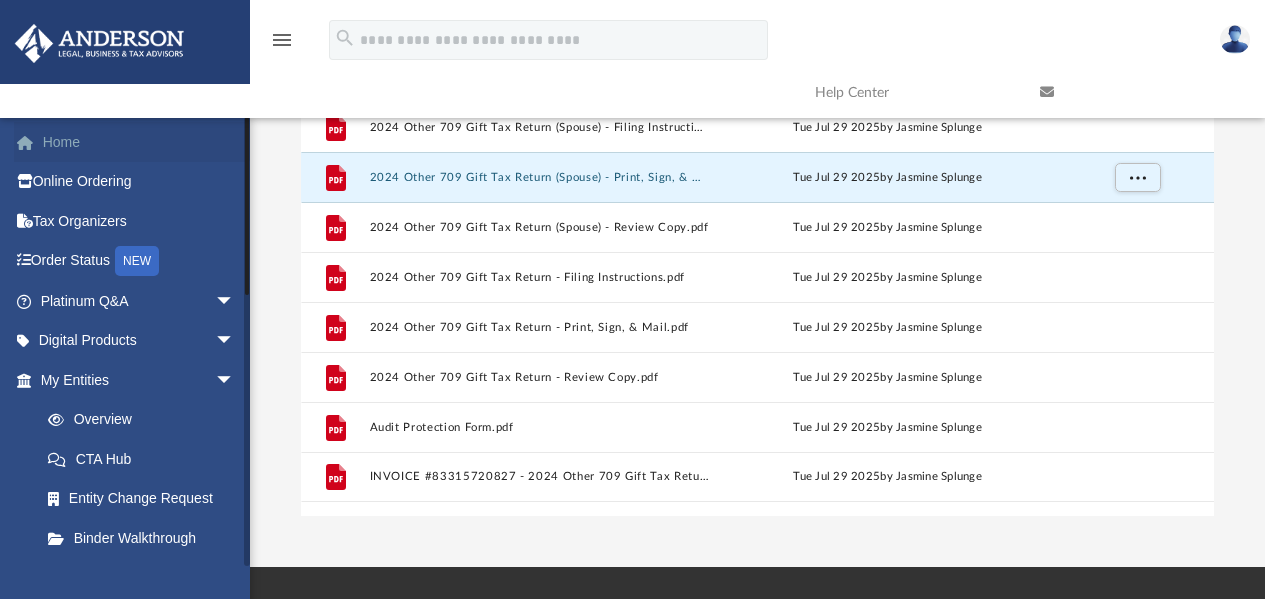 click on "Home" at bounding box center [139, 142] 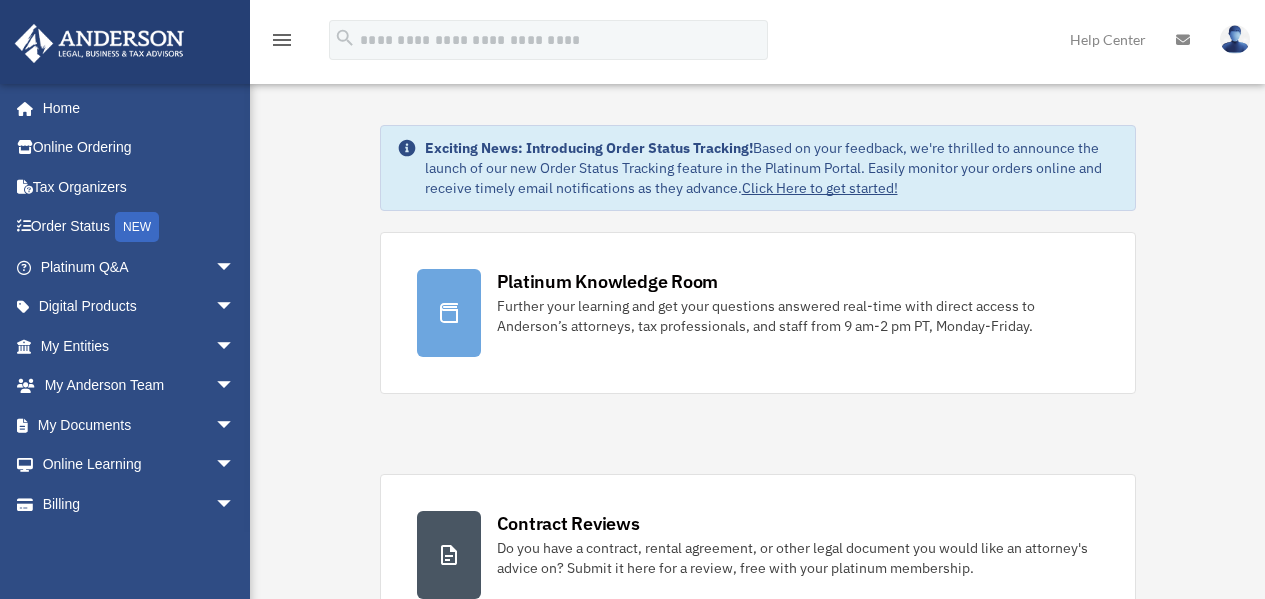 scroll, scrollTop: 0, scrollLeft: 0, axis: both 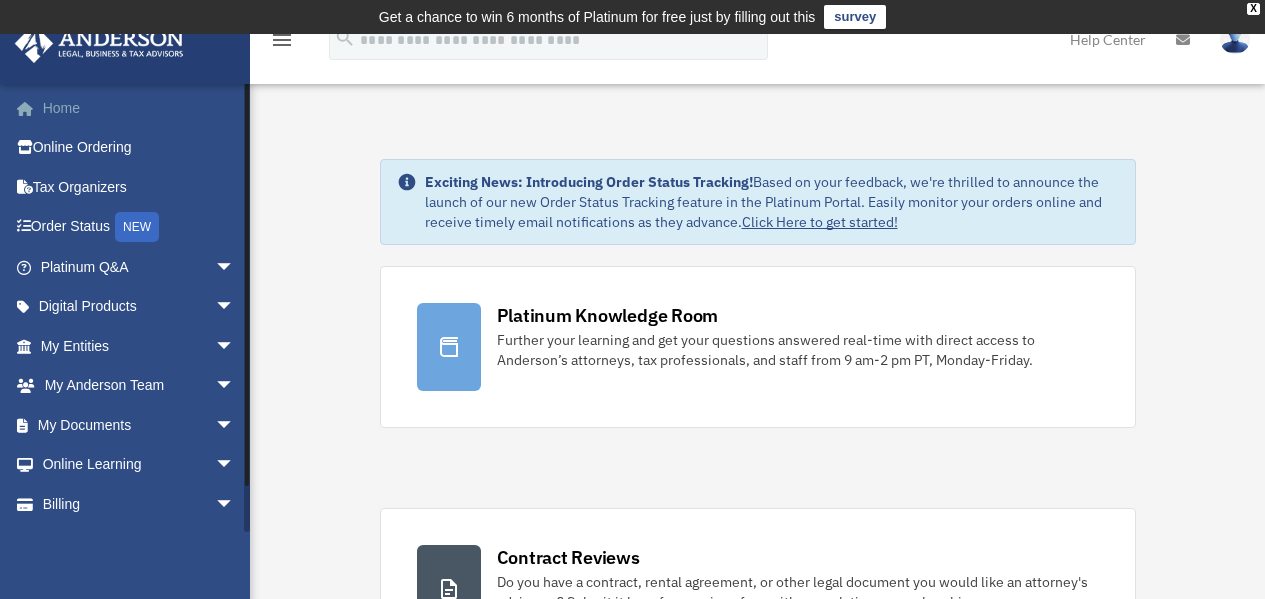 click on "Home" at bounding box center (139, 108) 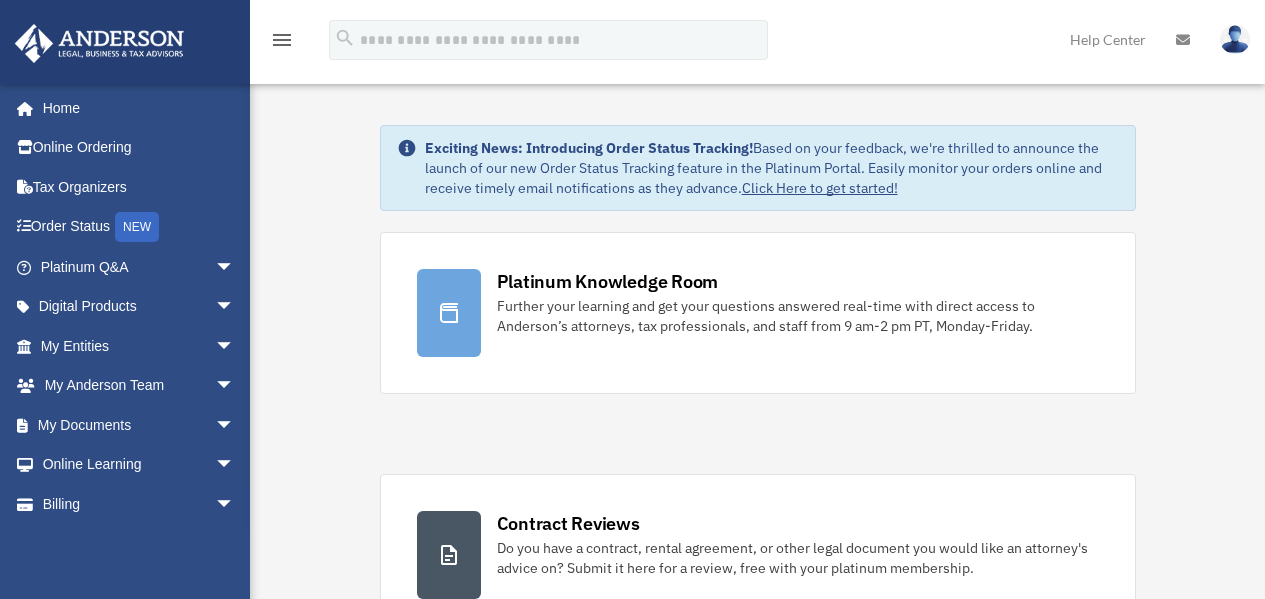 scroll, scrollTop: 0, scrollLeft: 0, axis: both 